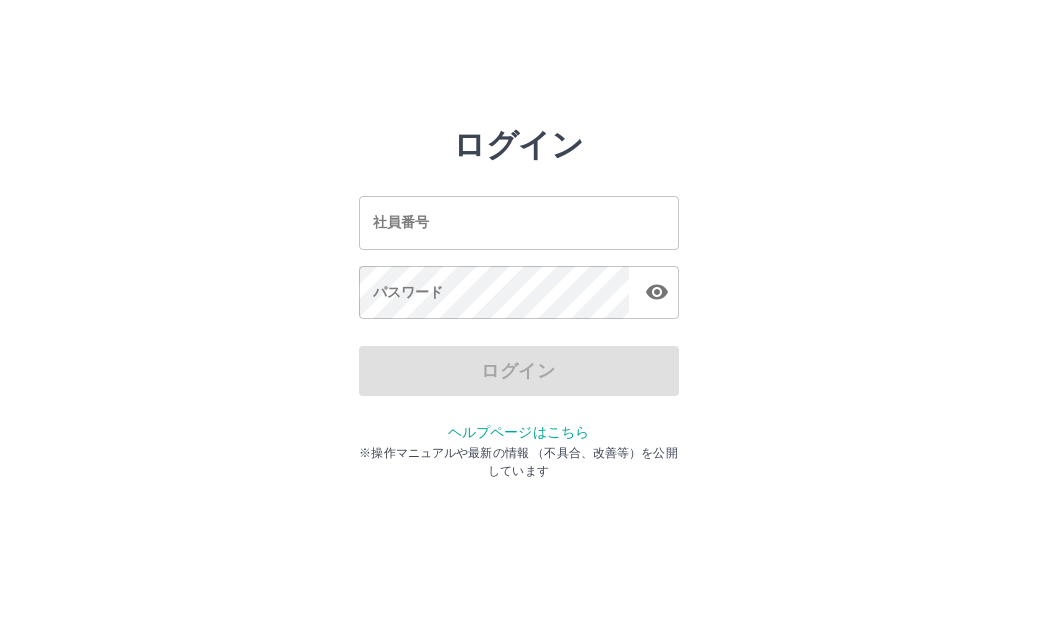 scroll, scrollTop: 0, scrollLeft: 0, axis: both 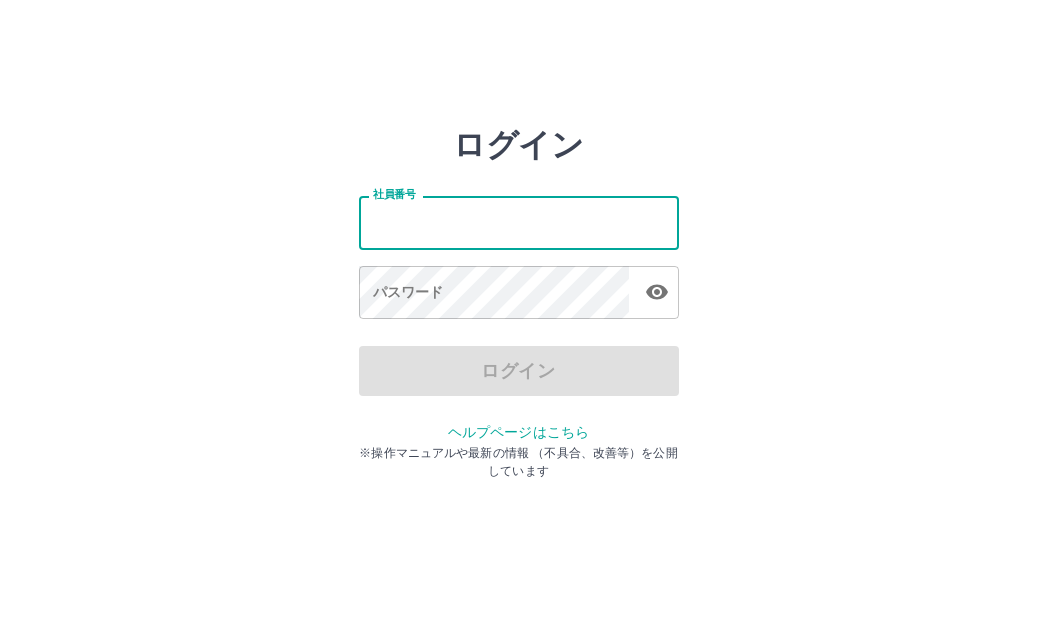 type on "*******" 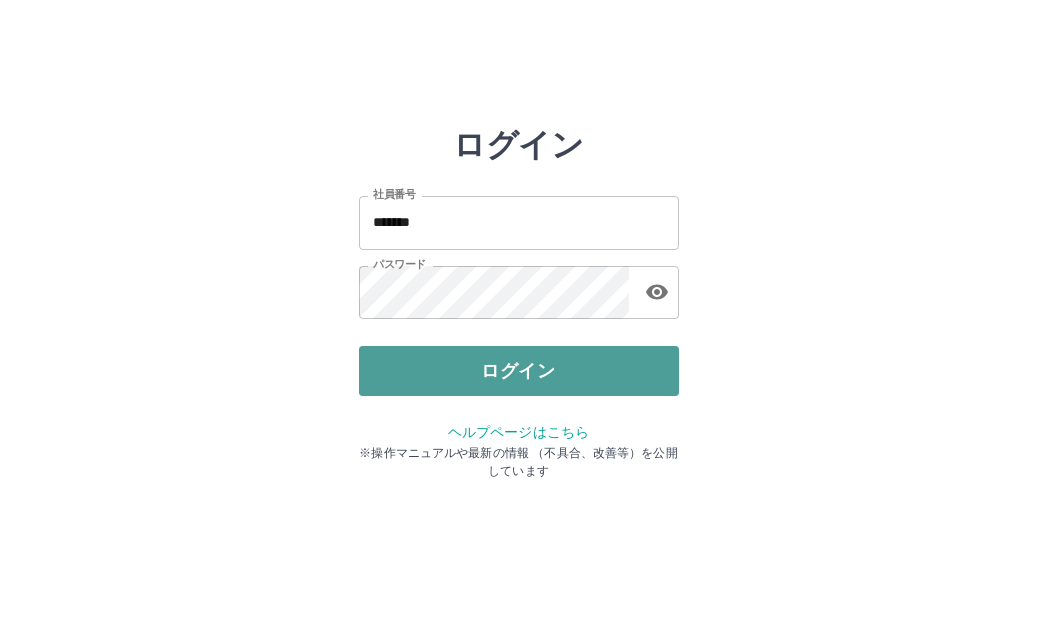 drag, startPoint x: 477, startPoint y: 365, endPoint x: 488, endPoint y: 352, distance: 17.029387 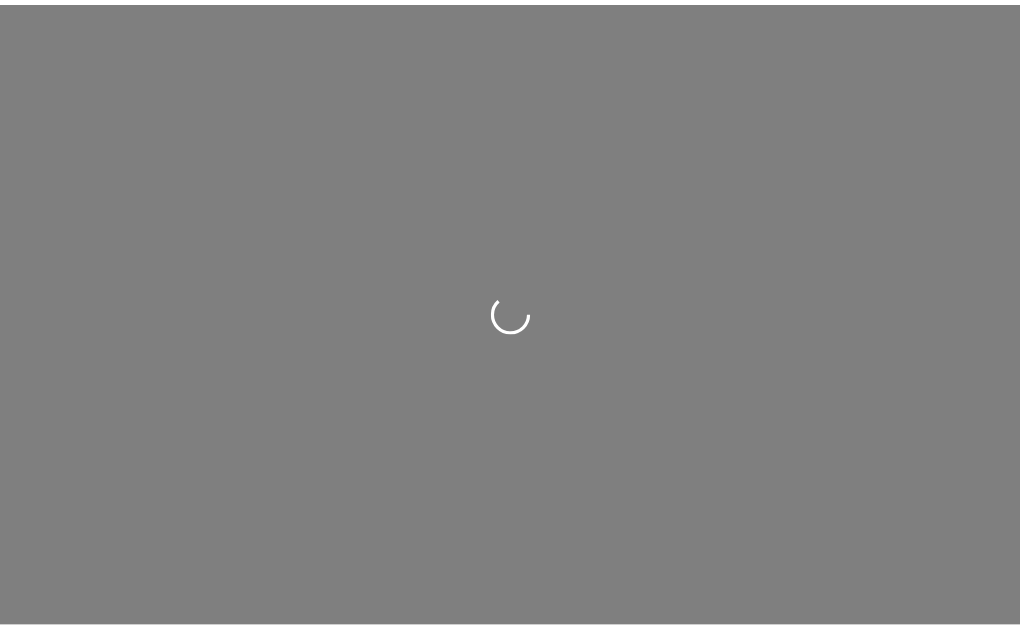scroll, scrollTop: 0, scrollLeft: 0, axis: both 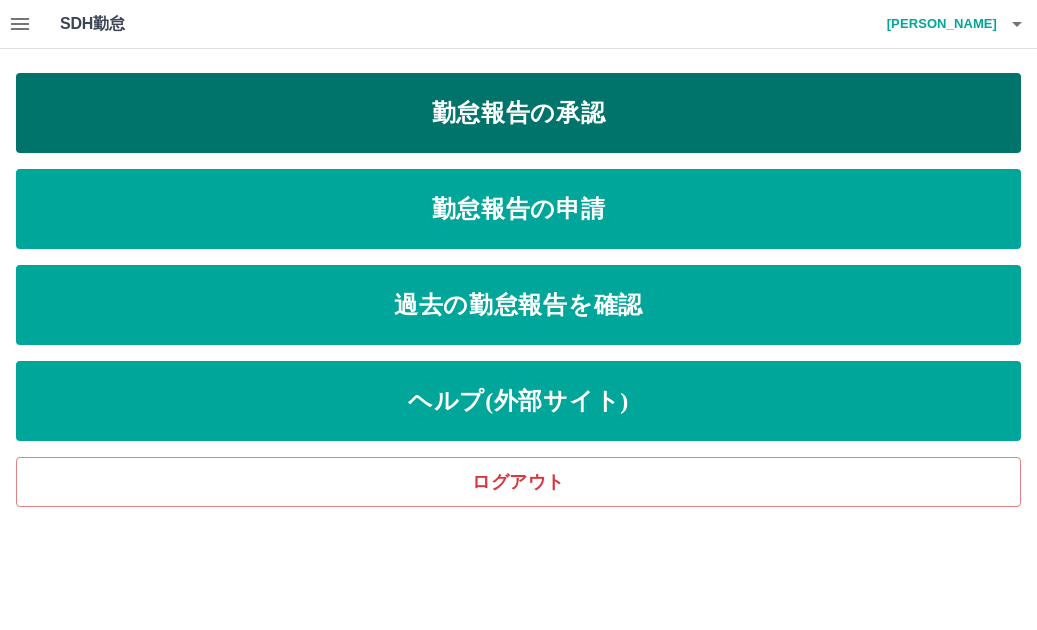 click on "勤怠報告の承認" at bounding box center [518, 113] 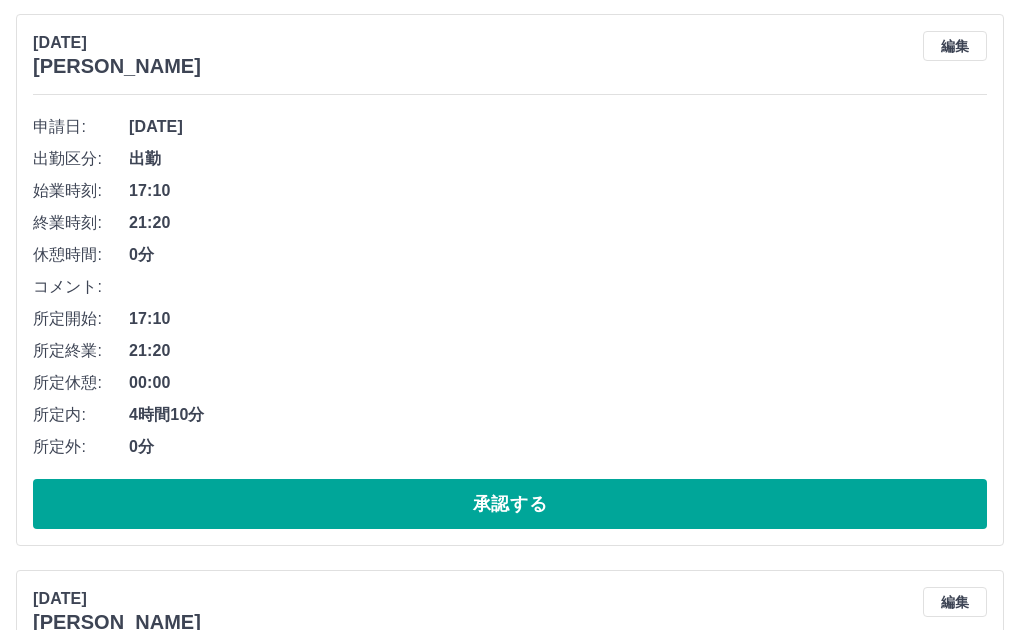 scroll, scrollTop: 800, scrollLeft: 0, axis: vertical 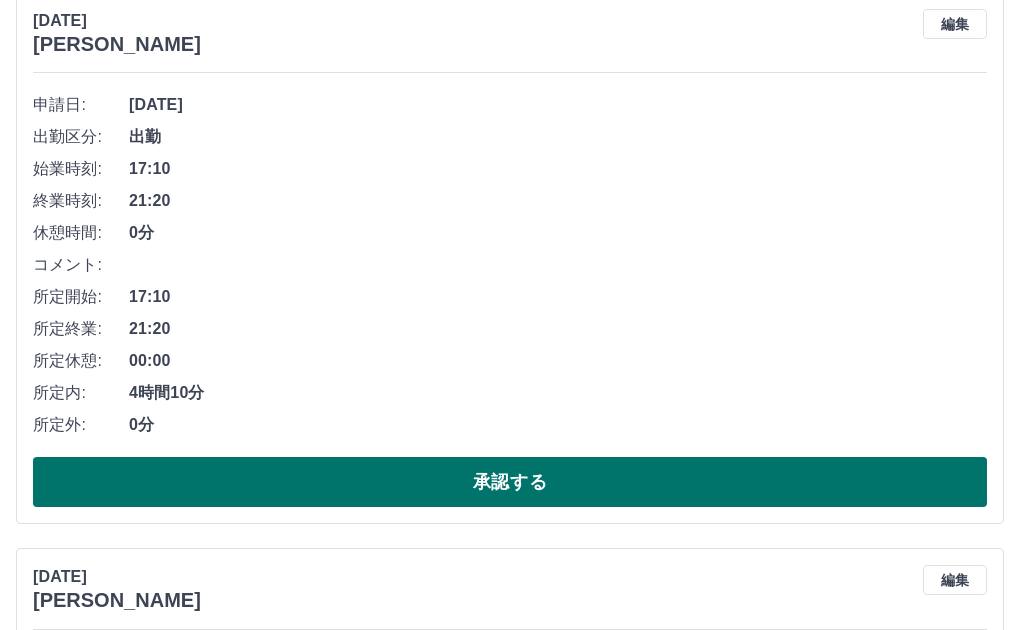 drag, startPoint x: 411, startPoint y: 484, endPoint x: 426, endPoint y: 480, distance: 15.524175 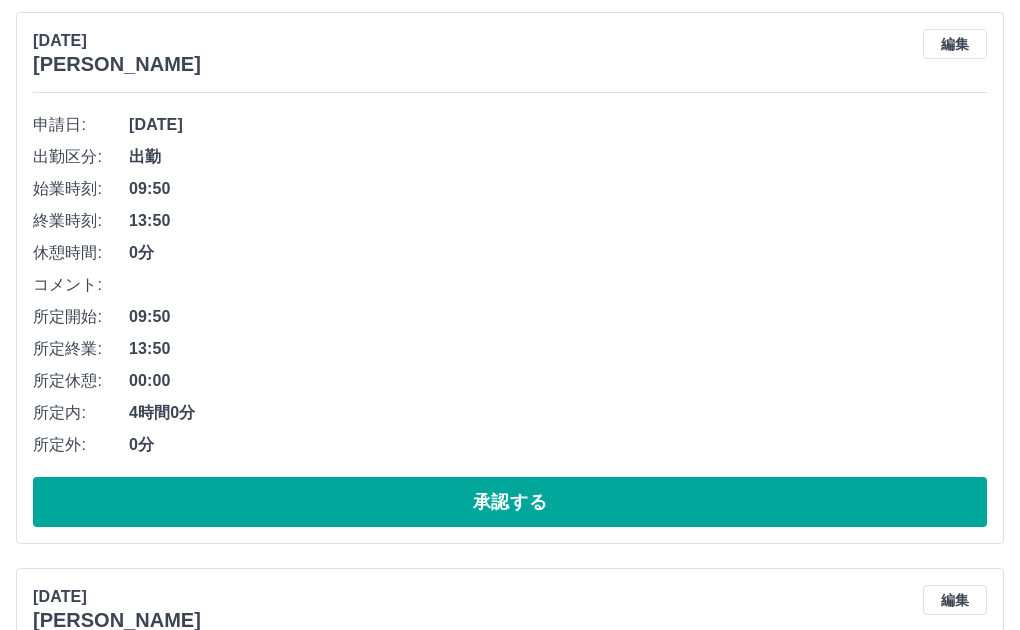scroll, scrollTop: 744, scrollLeft: 0, axis: vertical 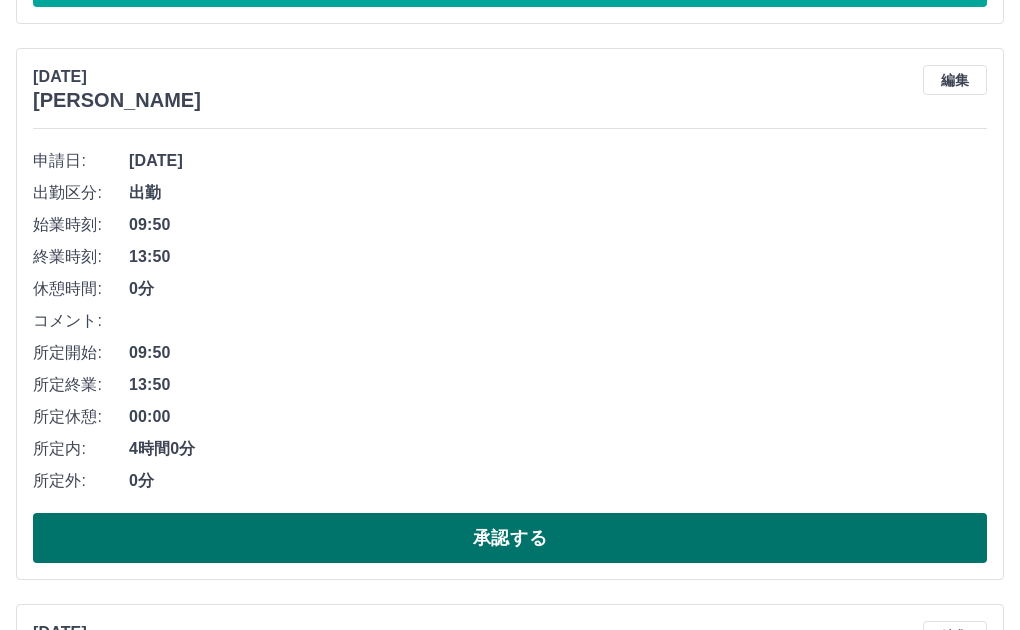 click on "承認する" at bounding box center (510, 538) 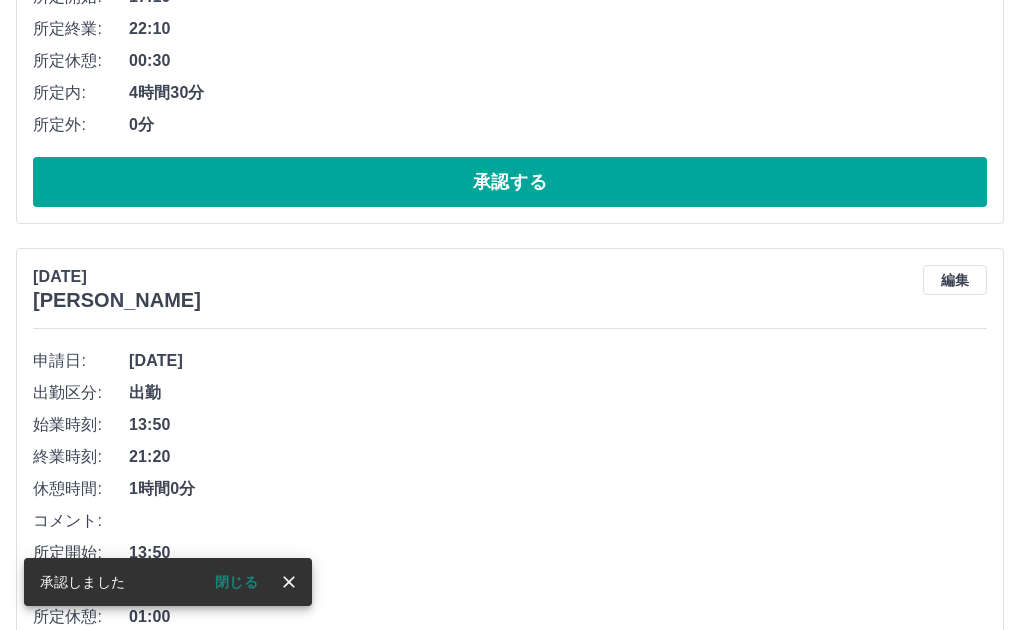 scroll, scrollTop: 2344, scrollLeft: 0, axis: vertical 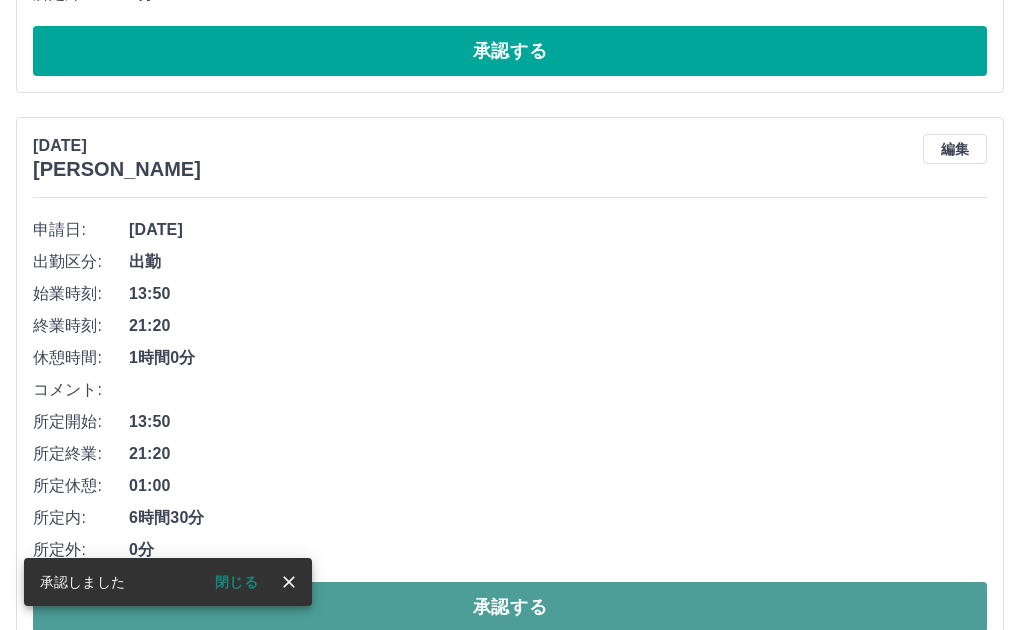 click on "承認する" at bounding box center [510, 607] 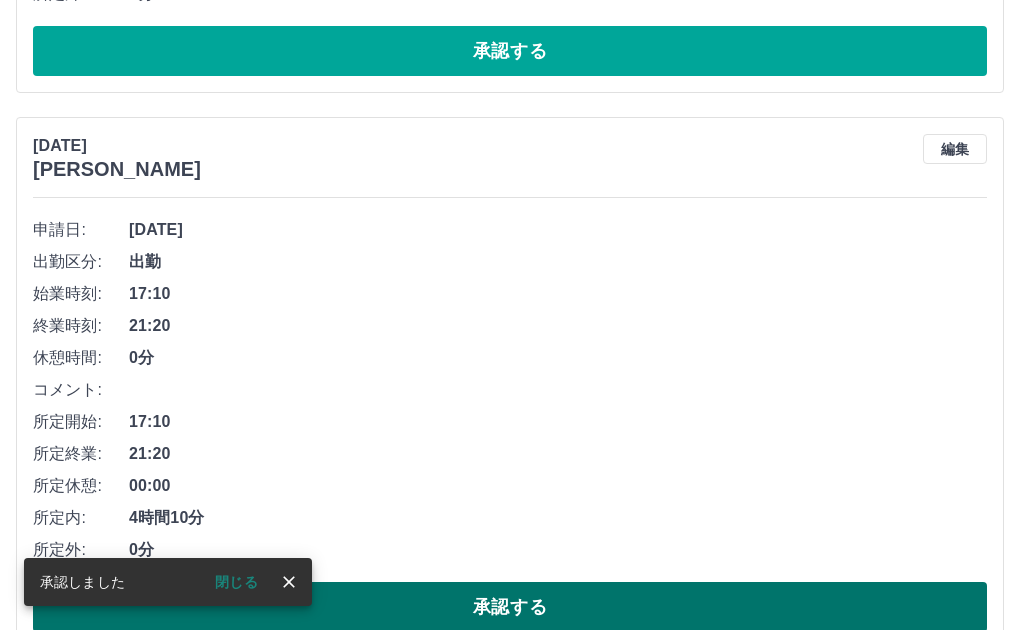 click on "承認する" at bounding box center [510, 607] 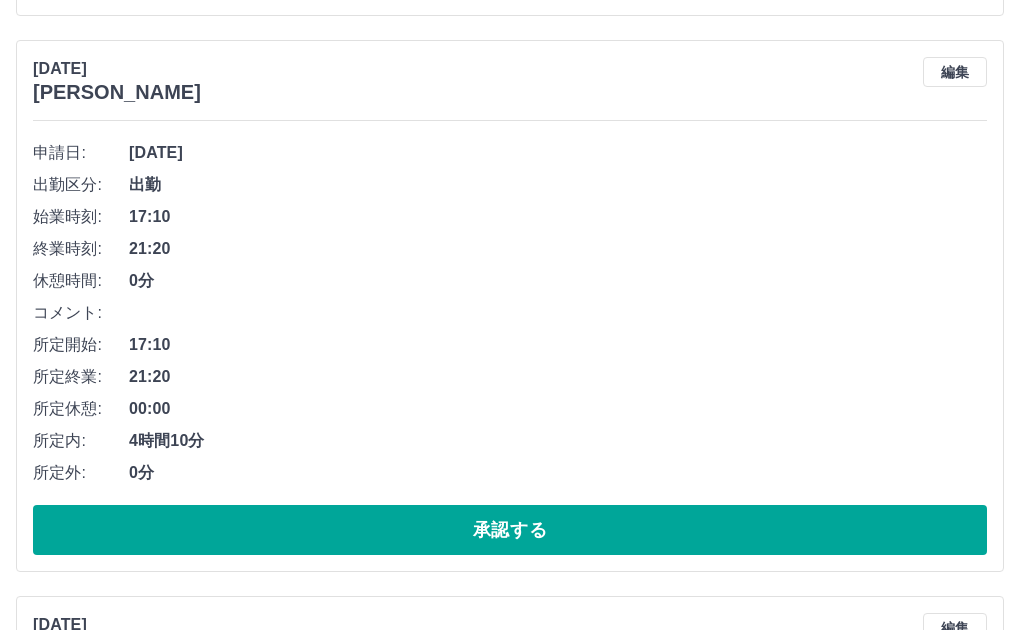 scroll, scrollTop: 4144, scrollLeft: 0, axis: vertical 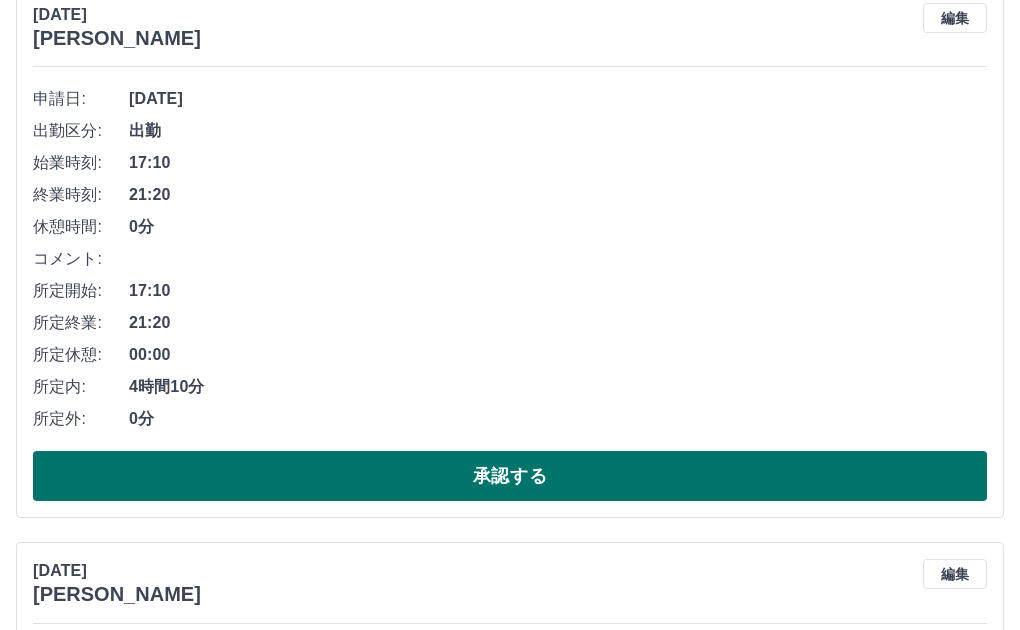 click on "承認する" at bounding box center [510, 476] 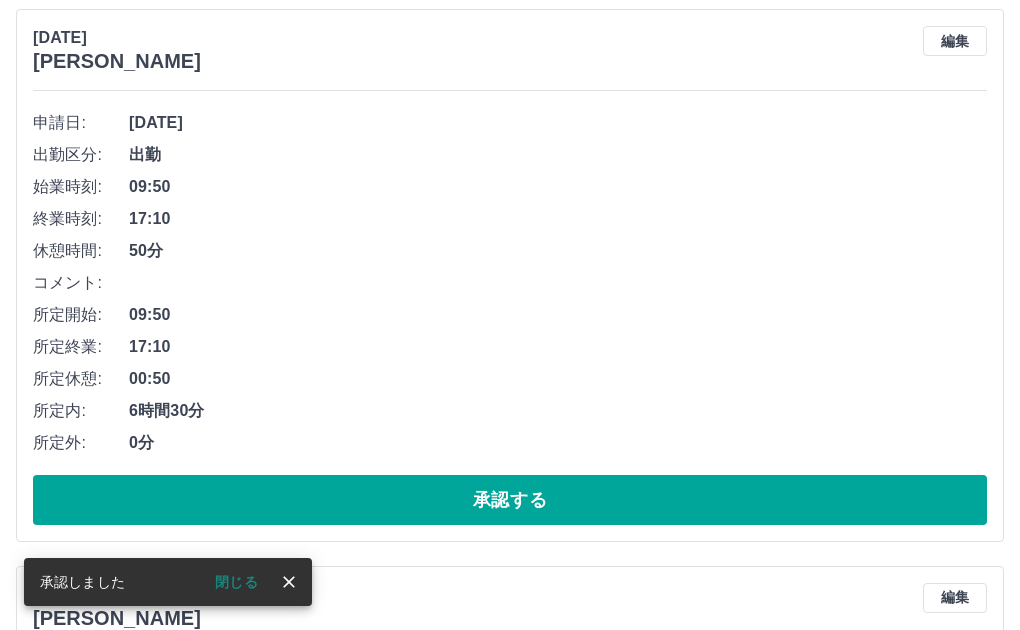 scroll, scrollTop: 4688, scrollLeft: 0, axis: vertical 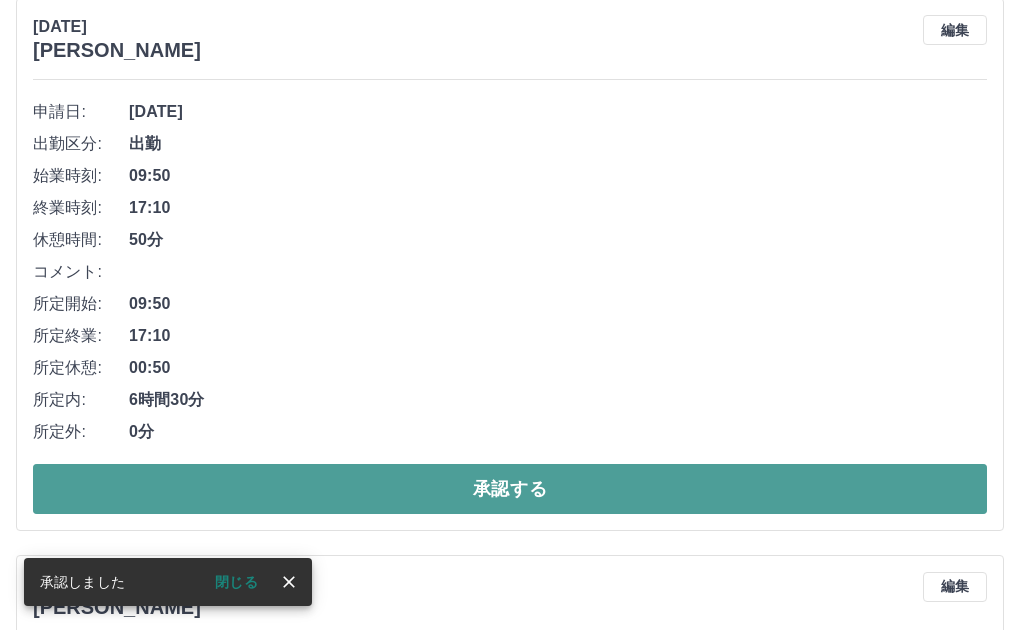 click on "承認する" at bounding box center (510, 489) 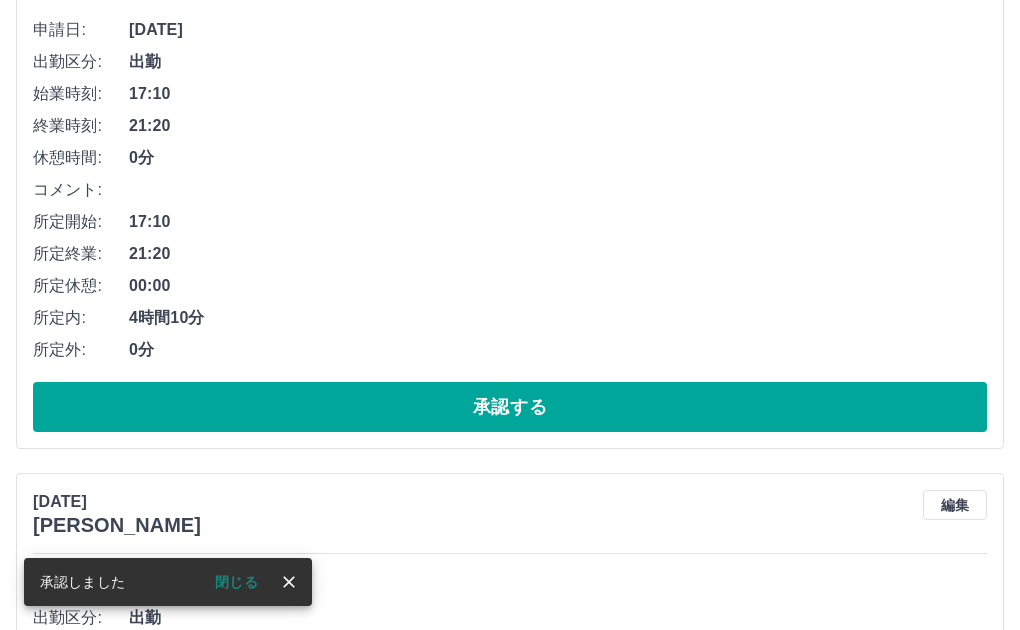scroll, scrollTop: 5331, scrollLeft: 0, axis: vertical 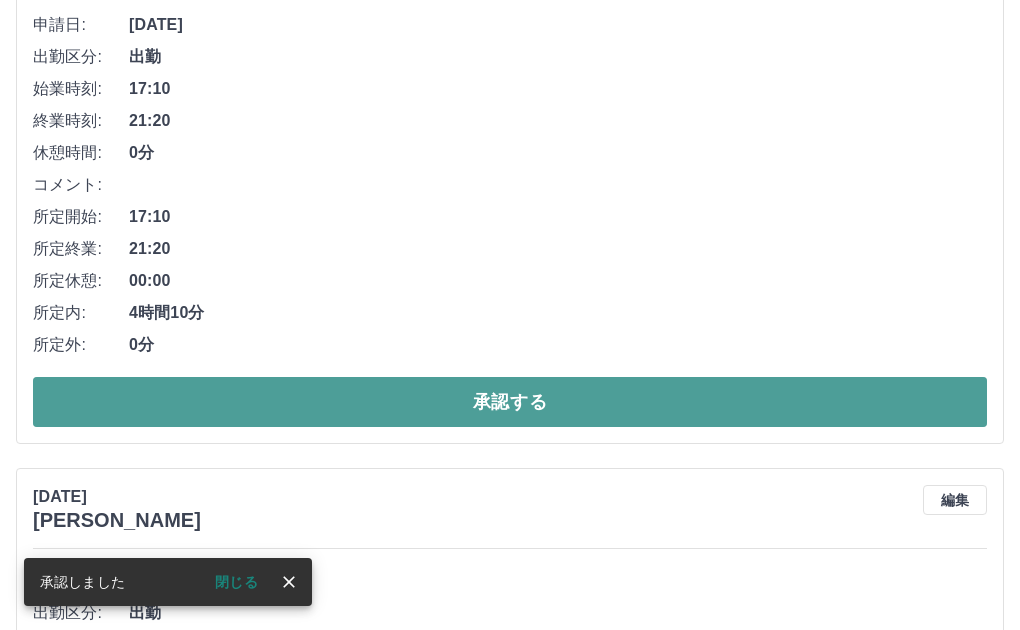 click on "承認する" at bounding box center [510, 402] 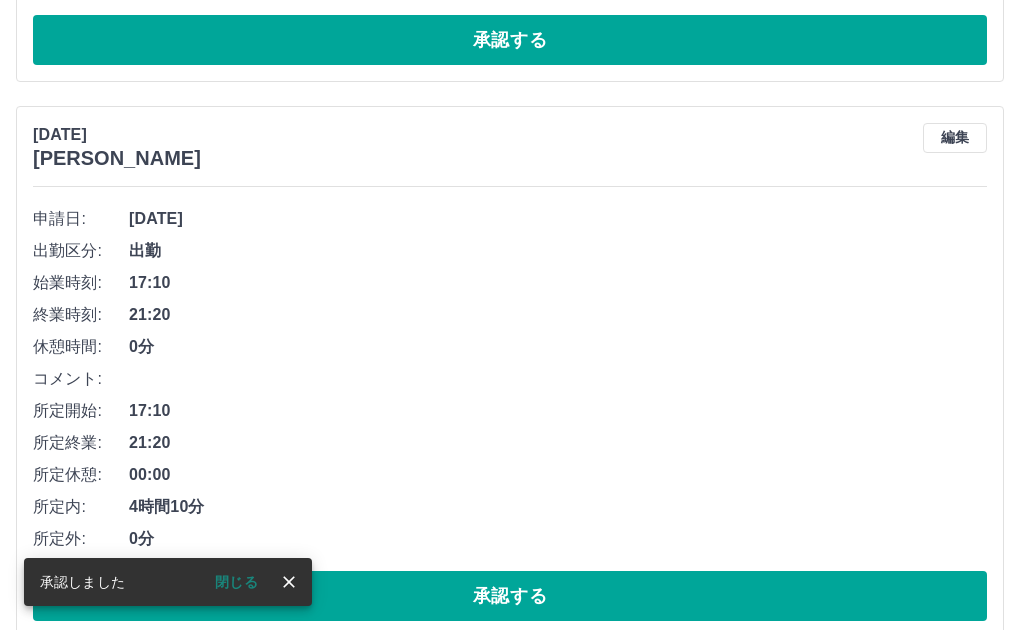 scroll, scrollTop: 5275, scrollLeft: 0, axis: vertical 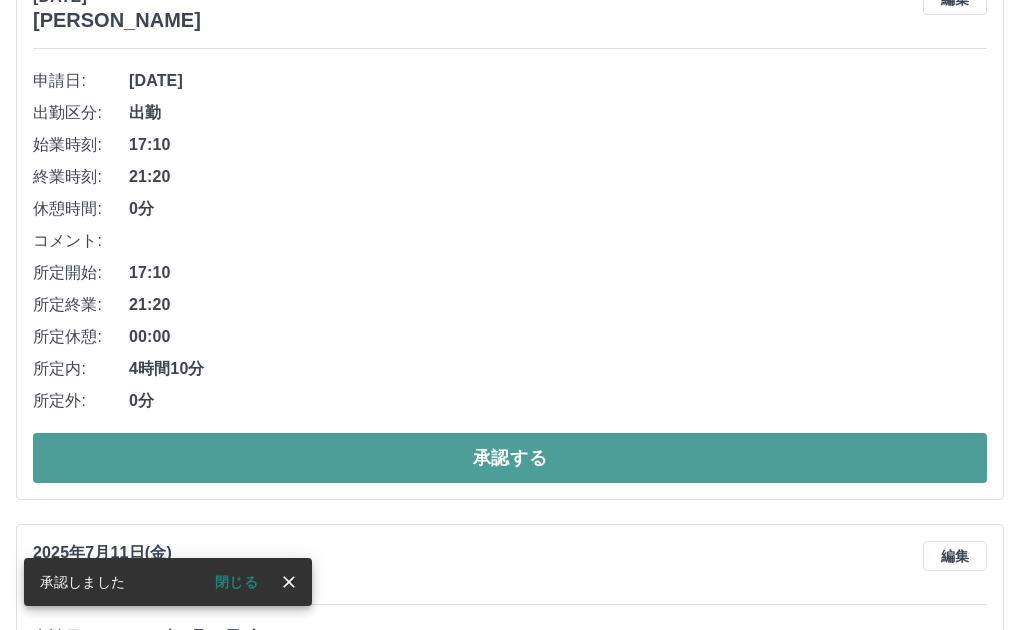 click on "承認する" at bounding box center [510, 458] 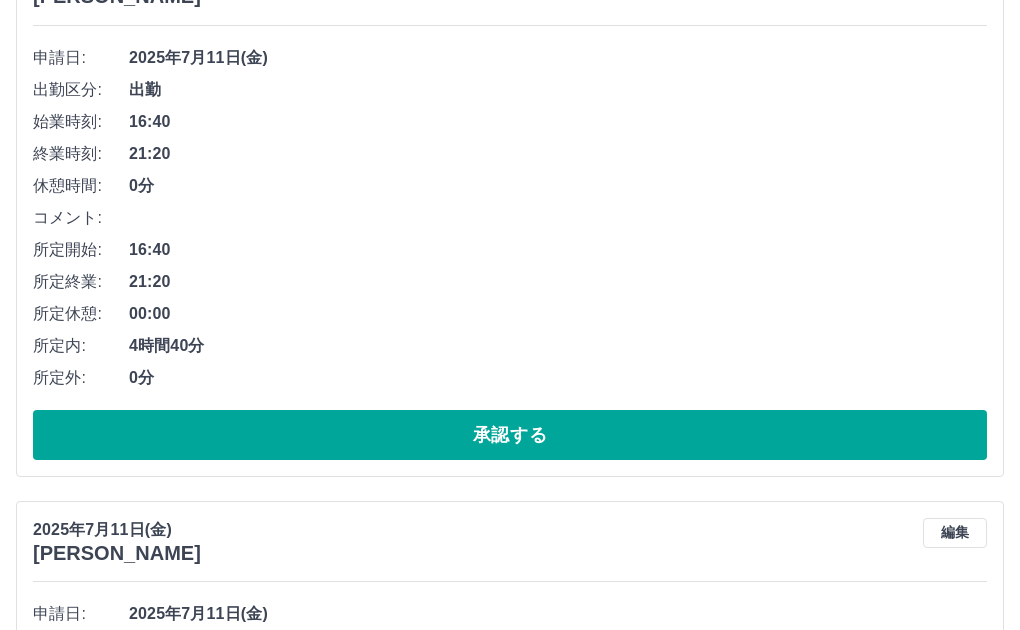 scroll, scrollTop: 6419, scrollLeft: 0, axis: vertical 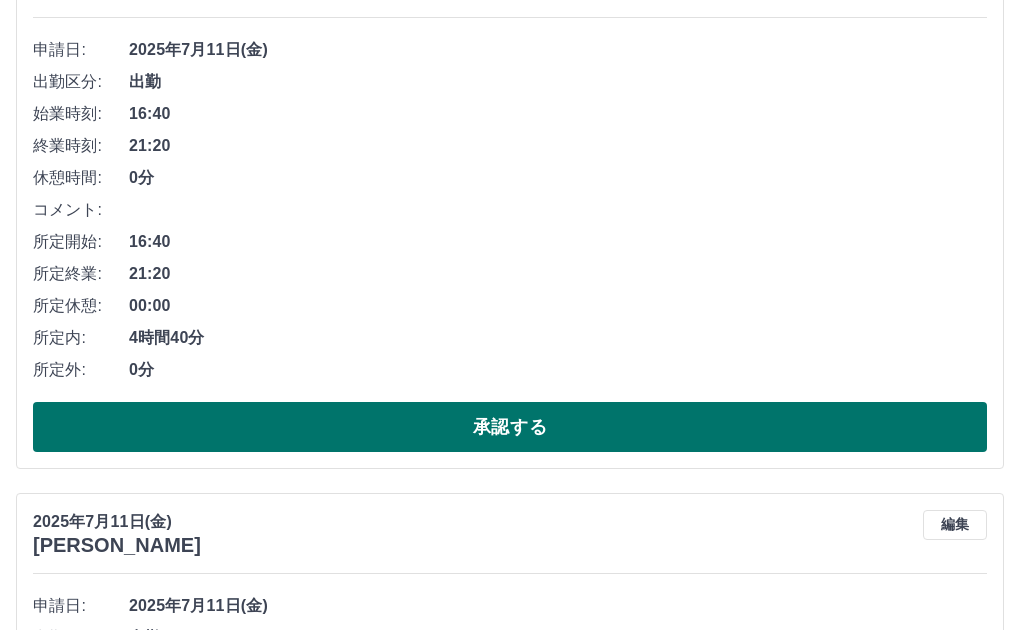 click on "承認する" at bounding box center [510, 427] 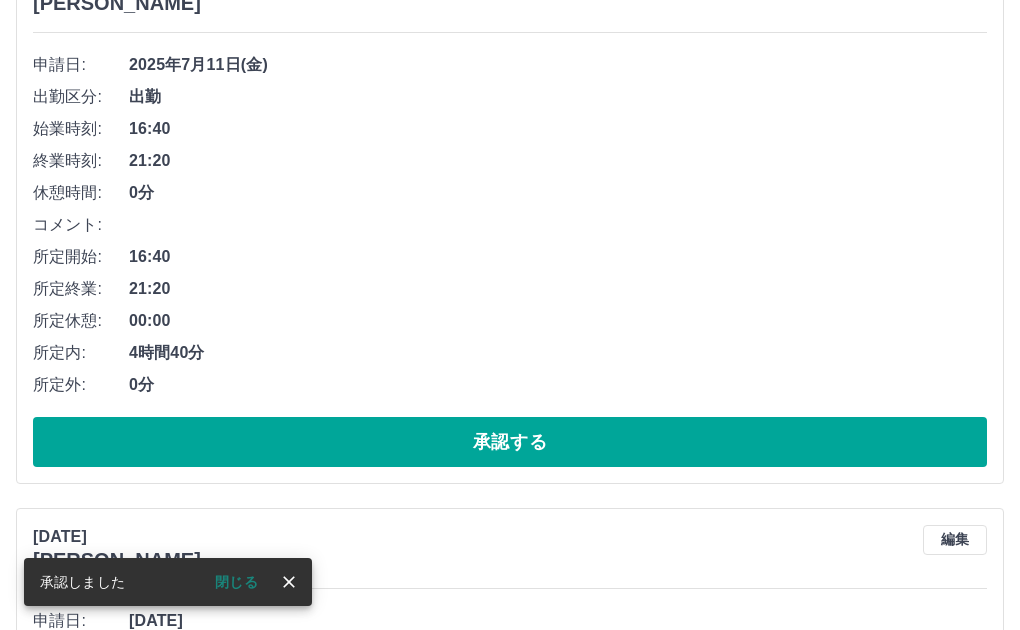 scroll, scrollTop: 6562, scrollLeft: 0, axis: vertical 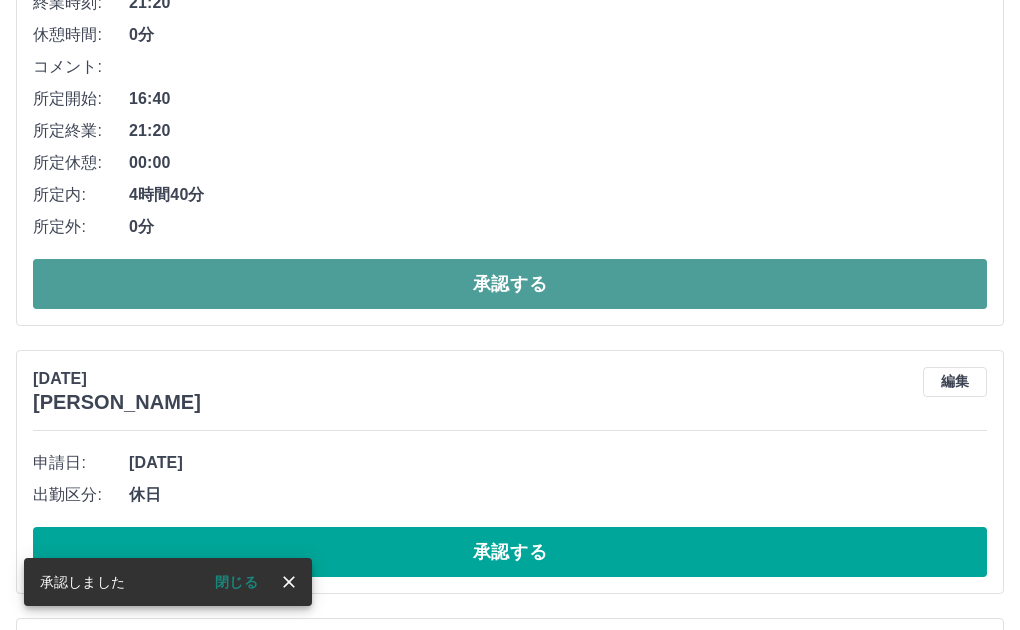 click on "承認する" at bounding box center (510, 284) 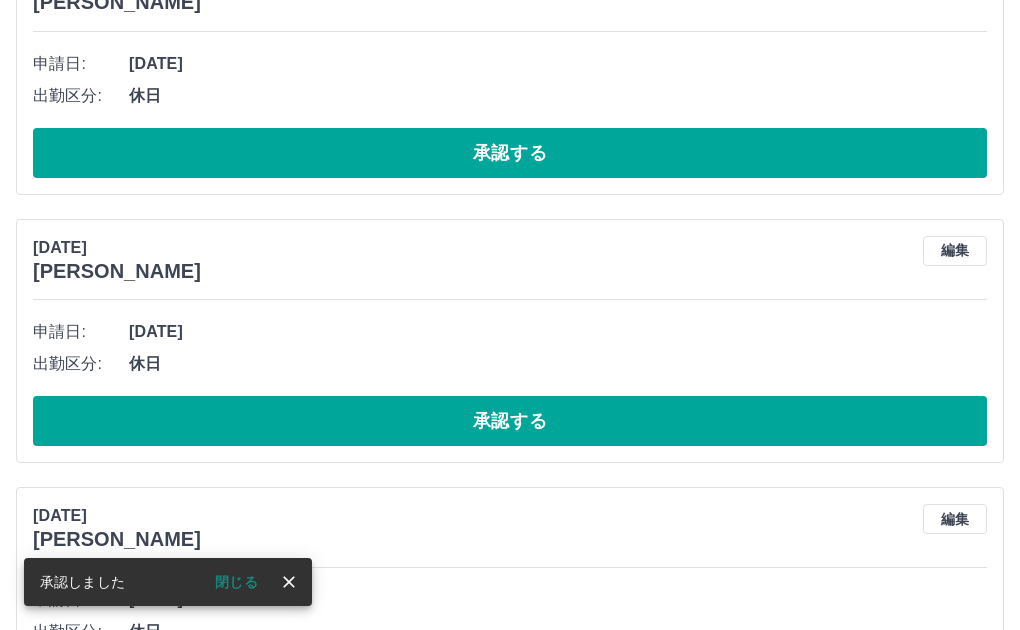 scroll, scrollTop: 6605, scrollLeft: 0, axis: vertical 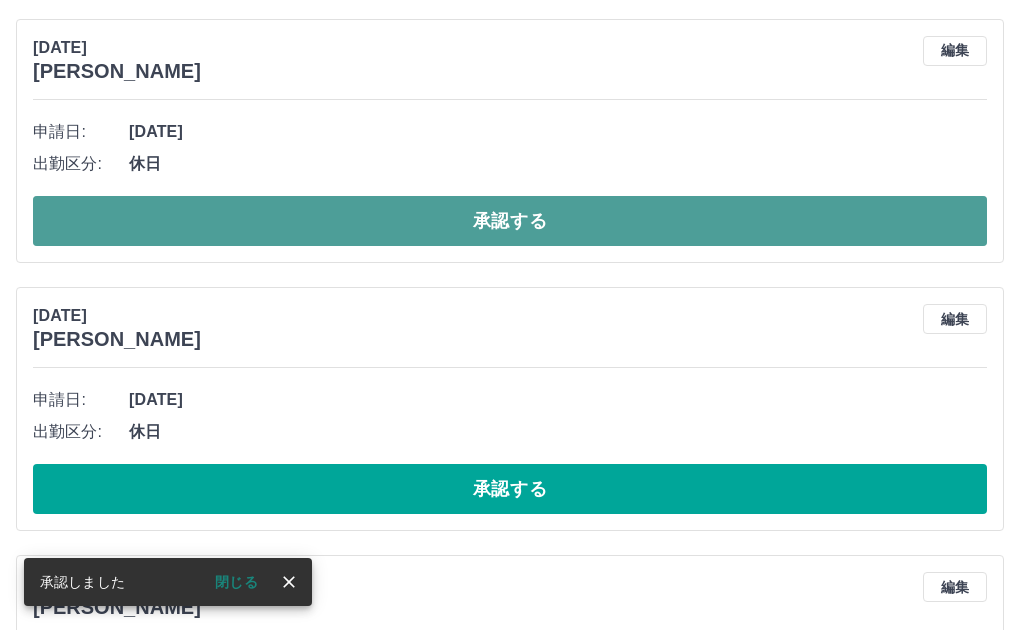 click on "承認する" at bounding box center (510, 221) 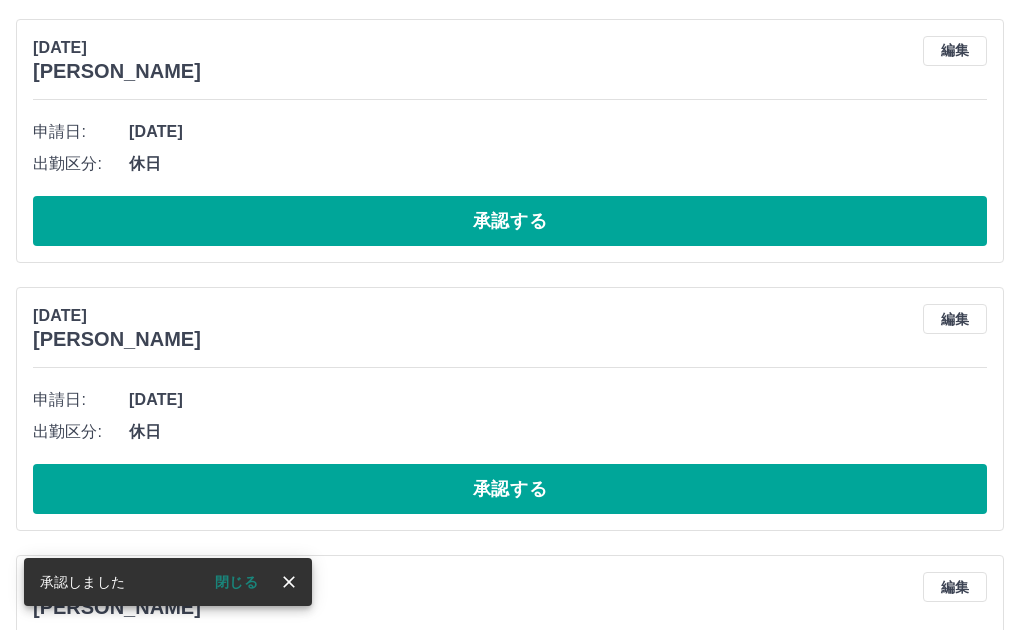 scroll, scrollTop: 6337, scrollLeft: 0, axis: vertical 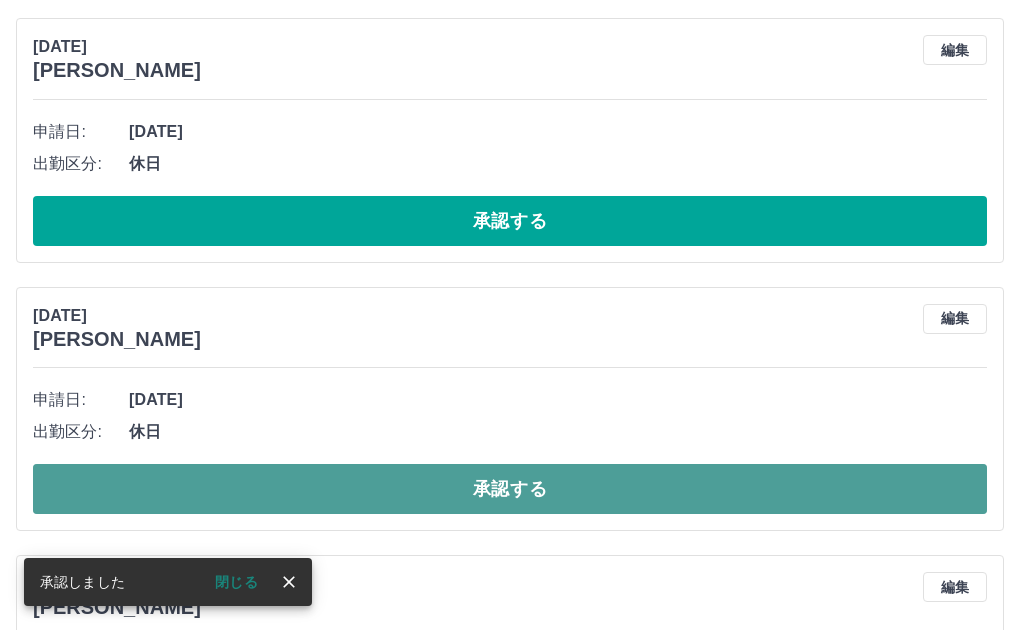 click on "承認する" at bounding box center (510, 489) 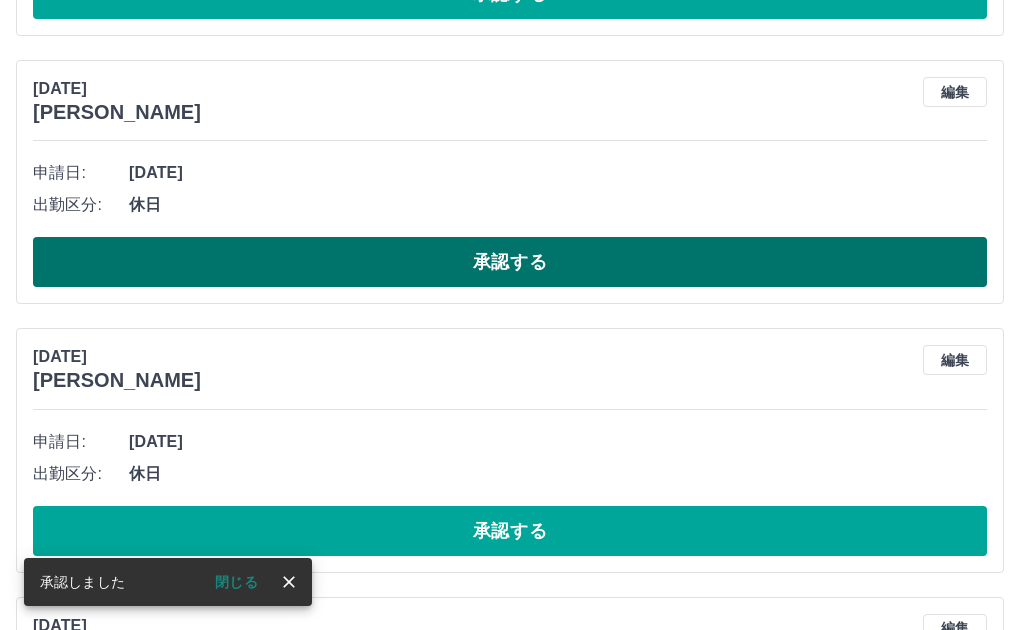 scroll, scrollTop: 6837, scrollLeft: 0, axis: vertical 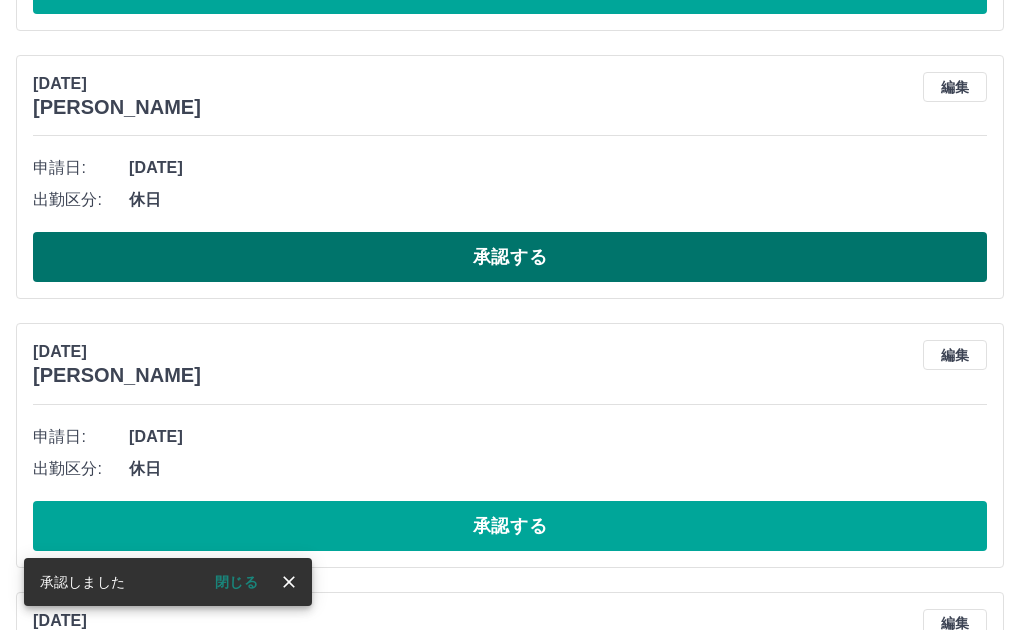 click on "承認する" at bounding box center (510, 257) 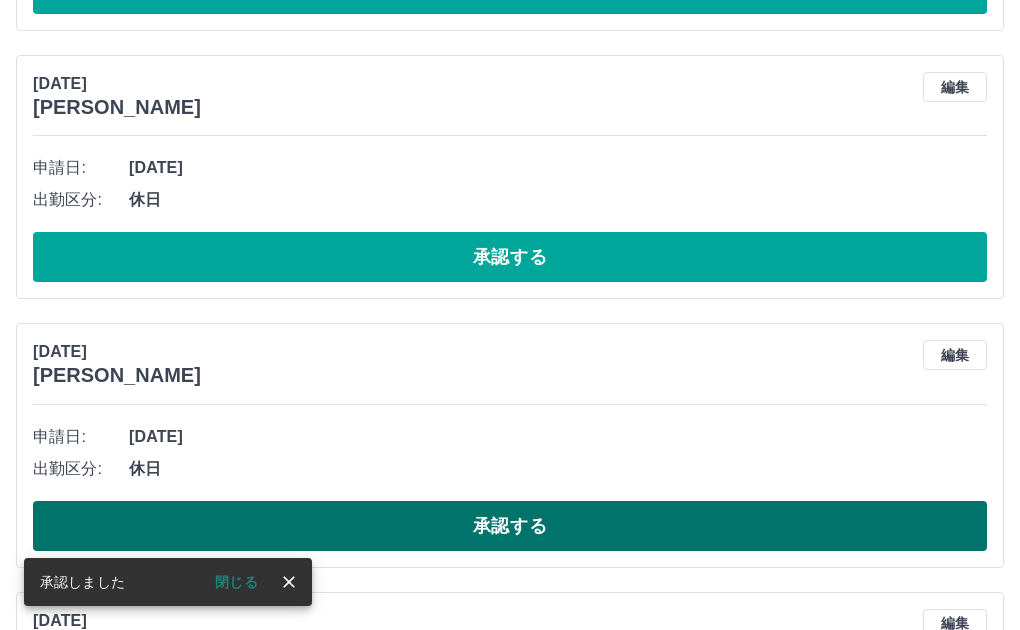 click on "承認する" at bounding box center [510, 526] 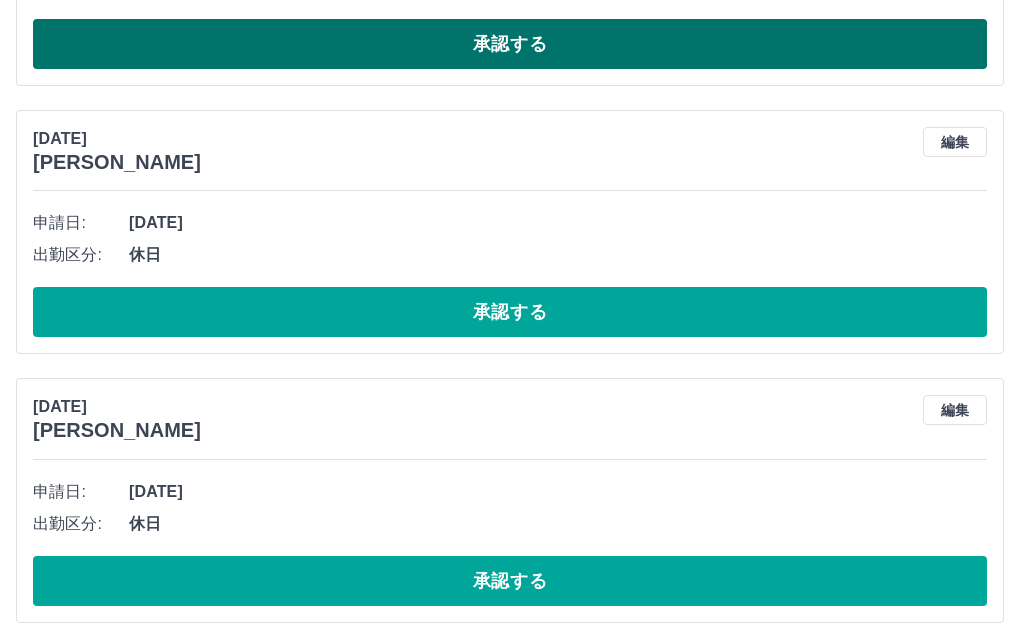scroll, scrollTop: 7537, scrollLeft: 0, axis: vertical 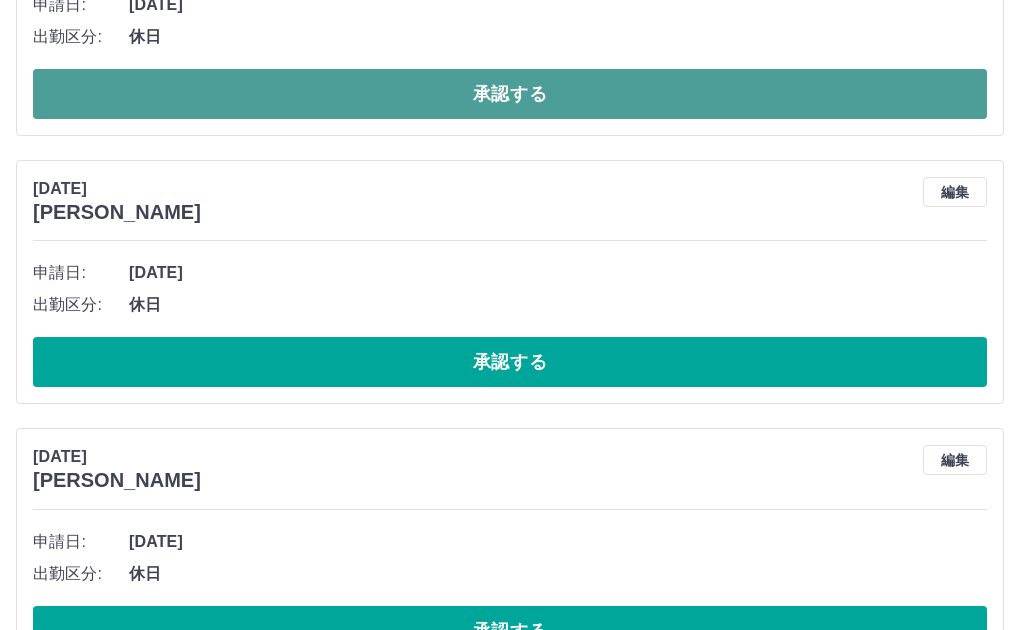 click on "承認する" at bounding box center (510, 94) 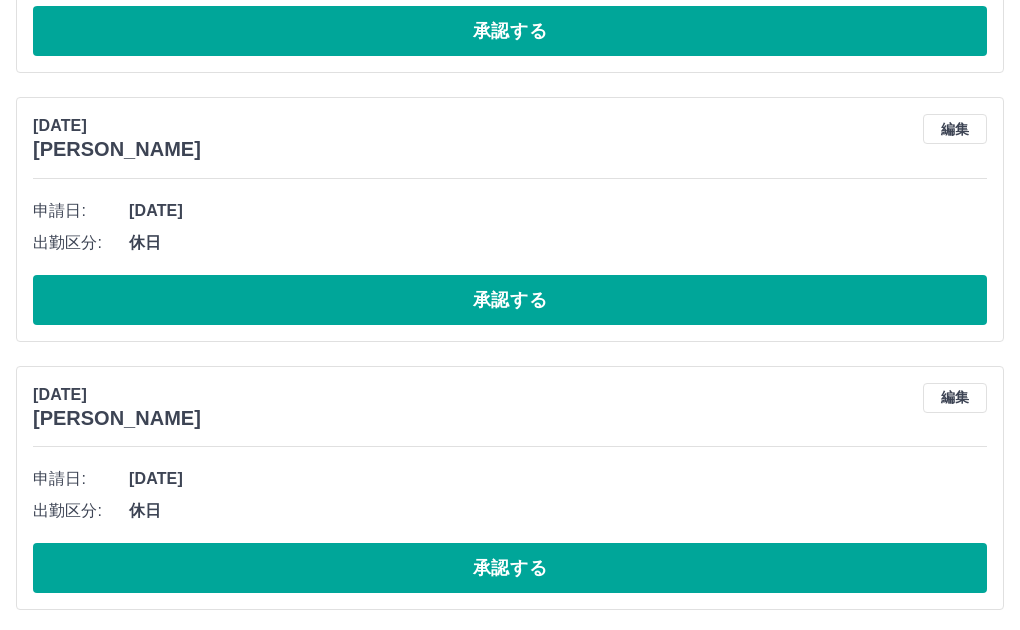 scroll, scrollTop: 7869, scrollLeft: 0, axis: vertical 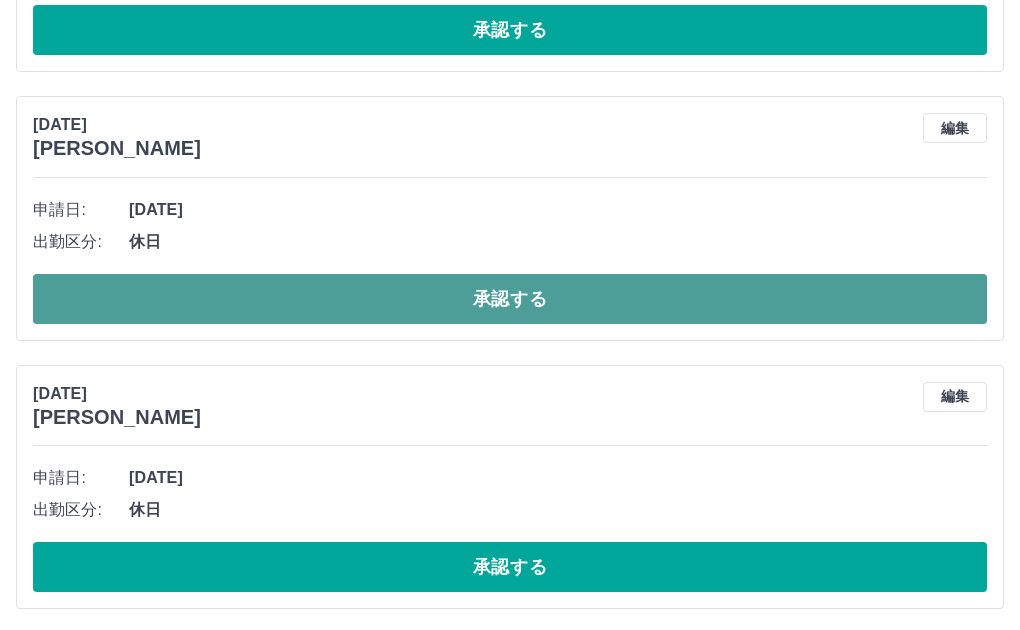 click on "承認する" at bounding box center [510, 299] 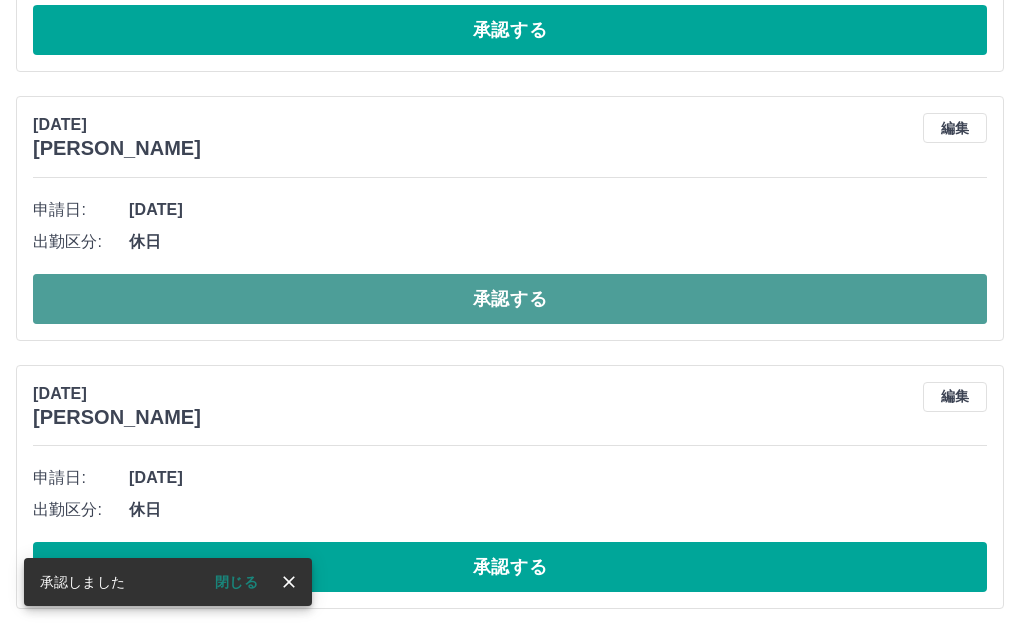 click on "承認する" at bounding box center [510, 299] 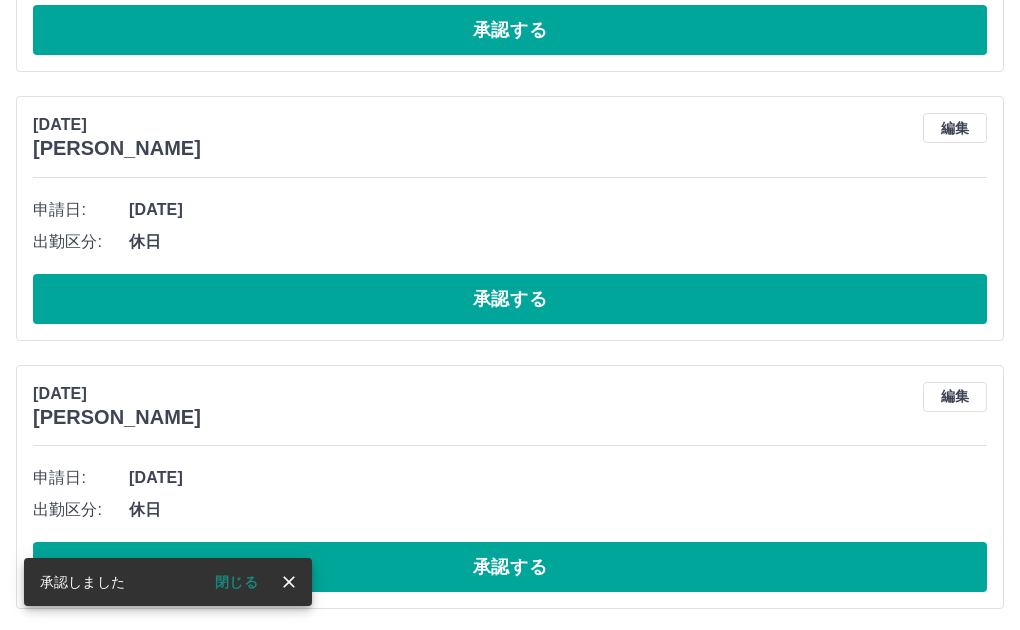 click on "承認する" at bounding box center [510, 299] 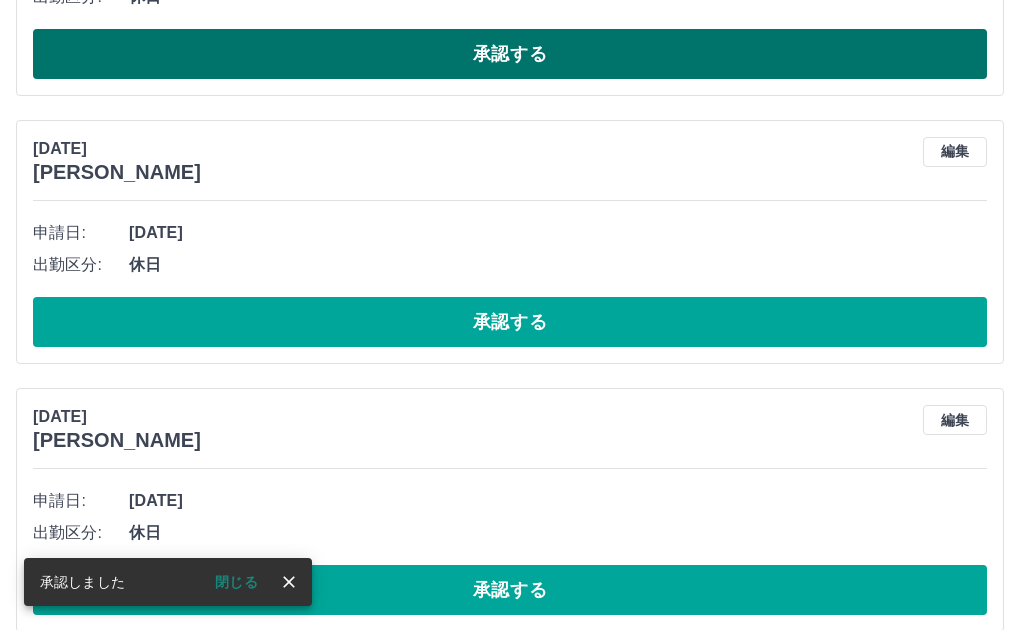 scroll, scrollTop: 8169, scrollLeft: 0, axis: vertical 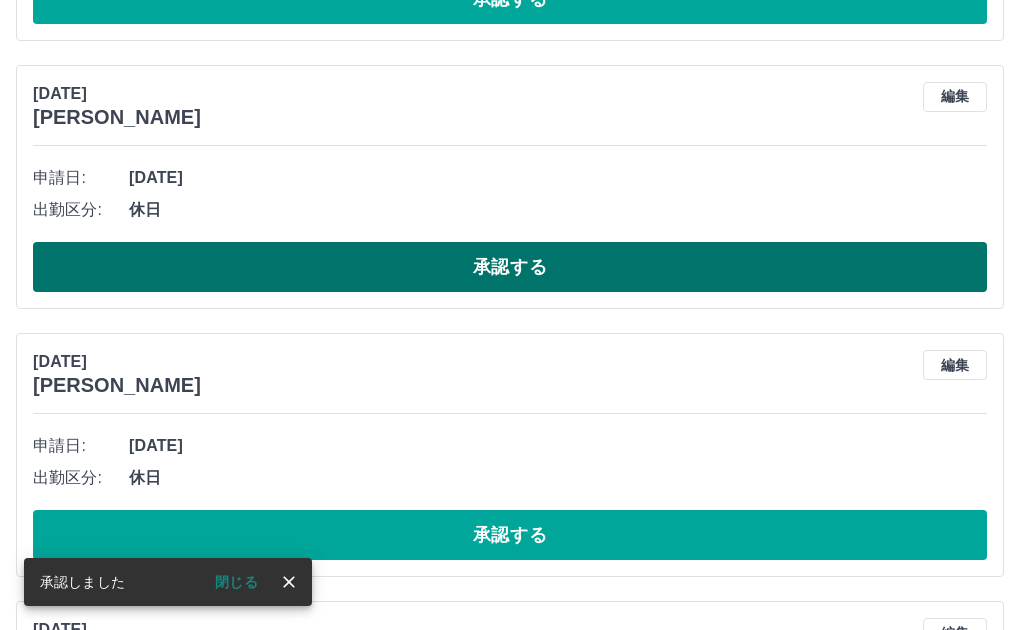 click on "承認する" at bounding box center [510, 267] 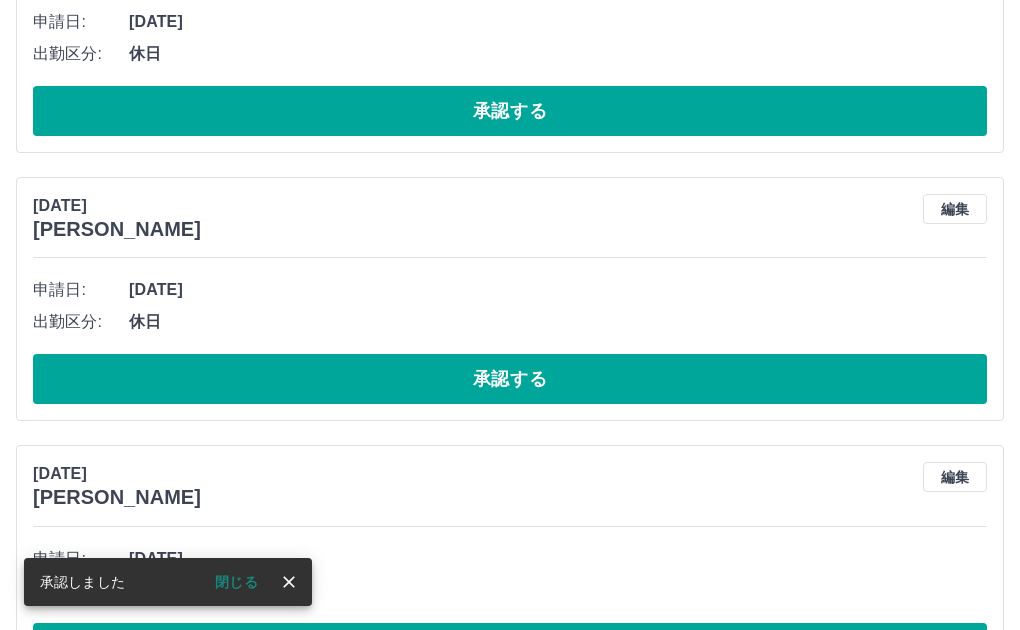 scroll, scrollTop: 8369, scrollLeft: 0, axis: vertical 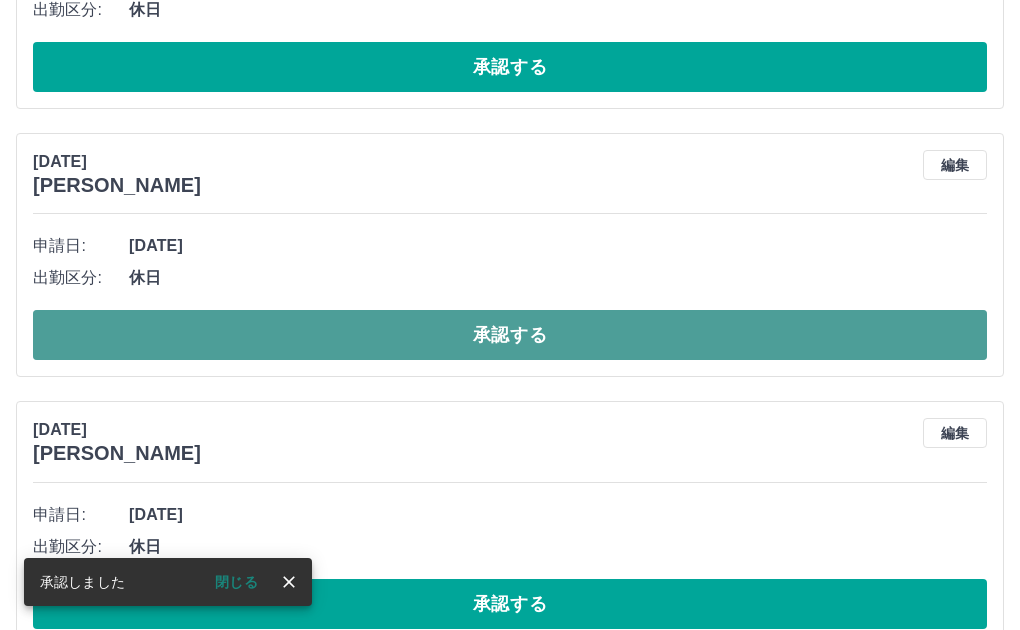 click on "承認する" at bounding box center (510, 335) 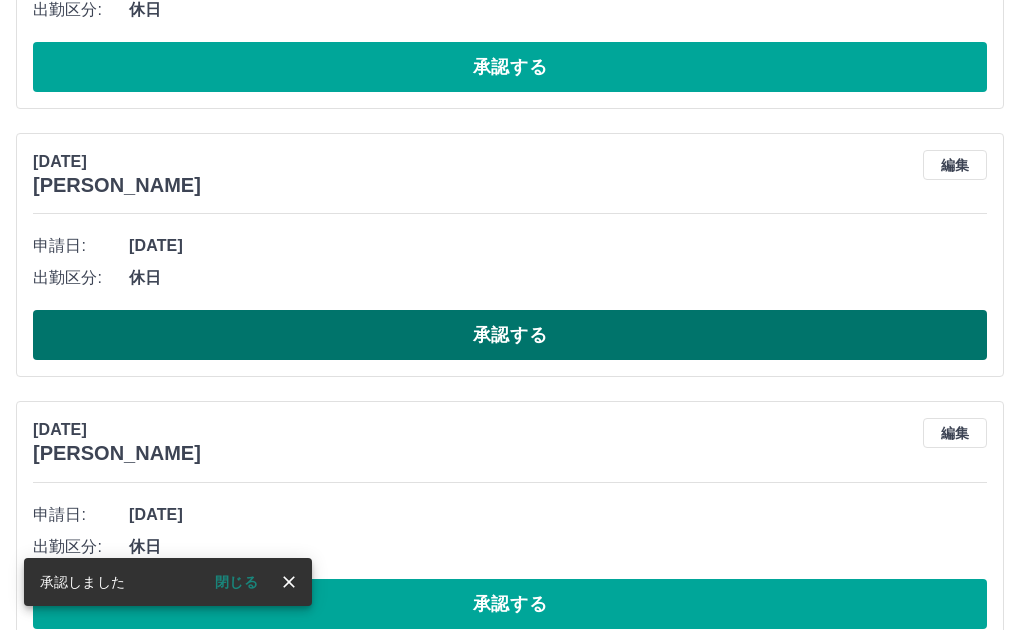 click on "承認する" at bounding box center (510, 335) 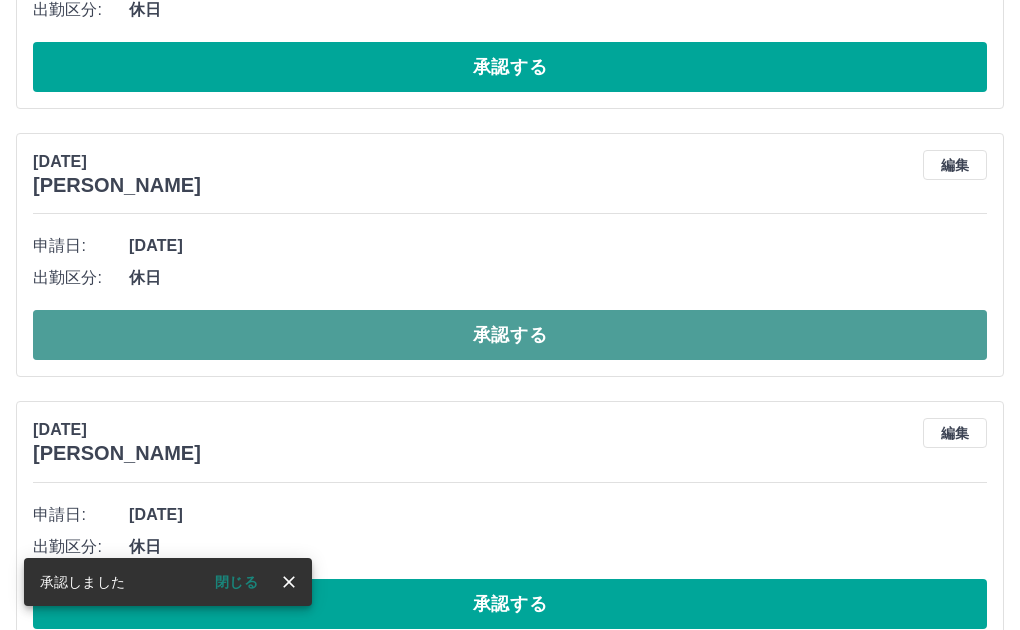 click on "承認する" at bounding box center (510, 335) 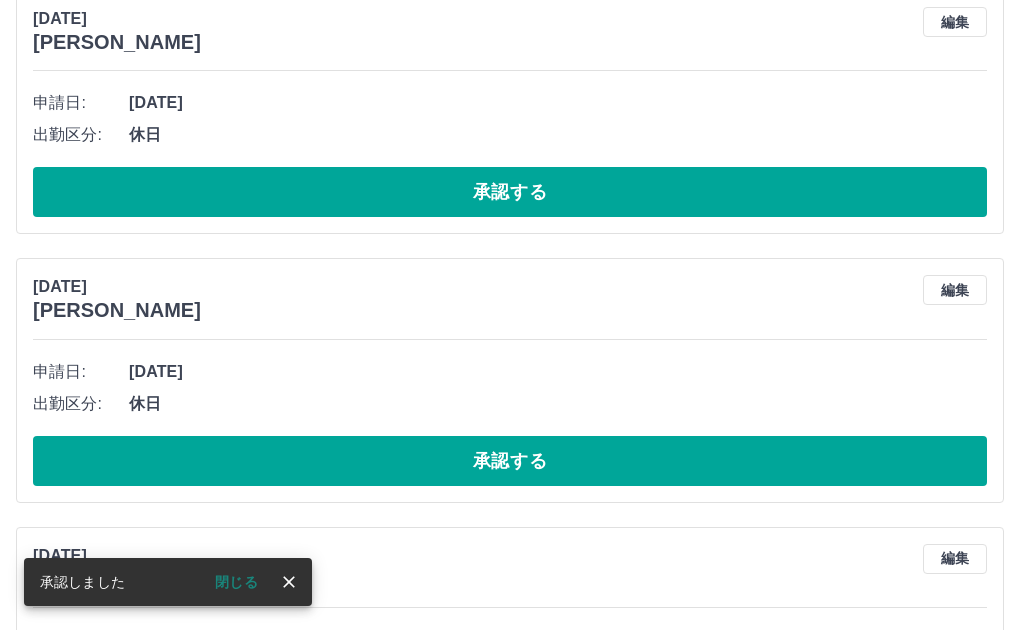 scroll, scrollTop: 8569, scrollLeft: 0, axis: vertical 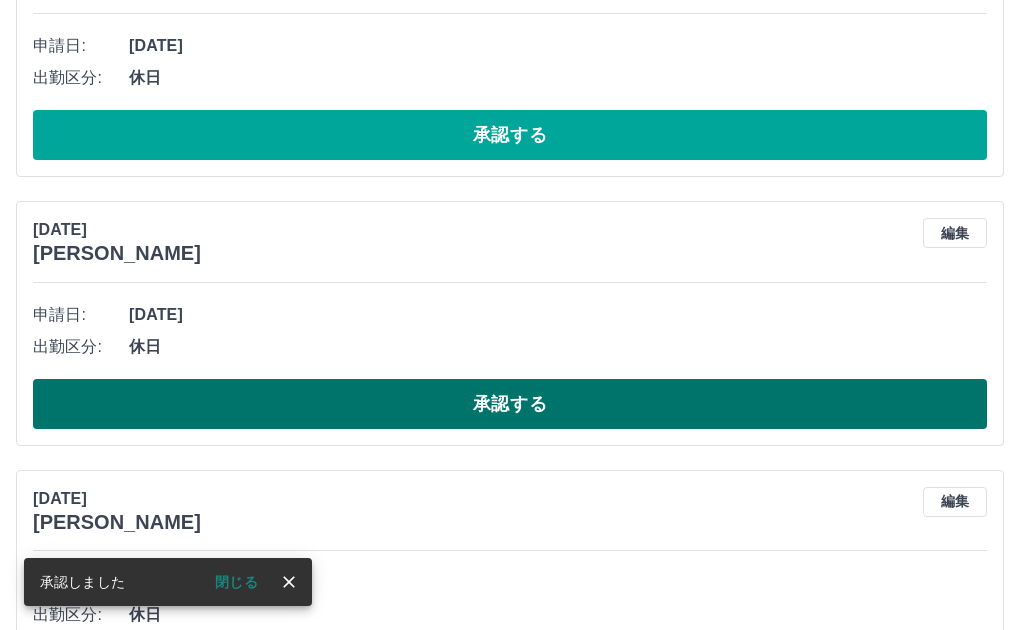 click on "承認する" at bounding box center (510, 404) 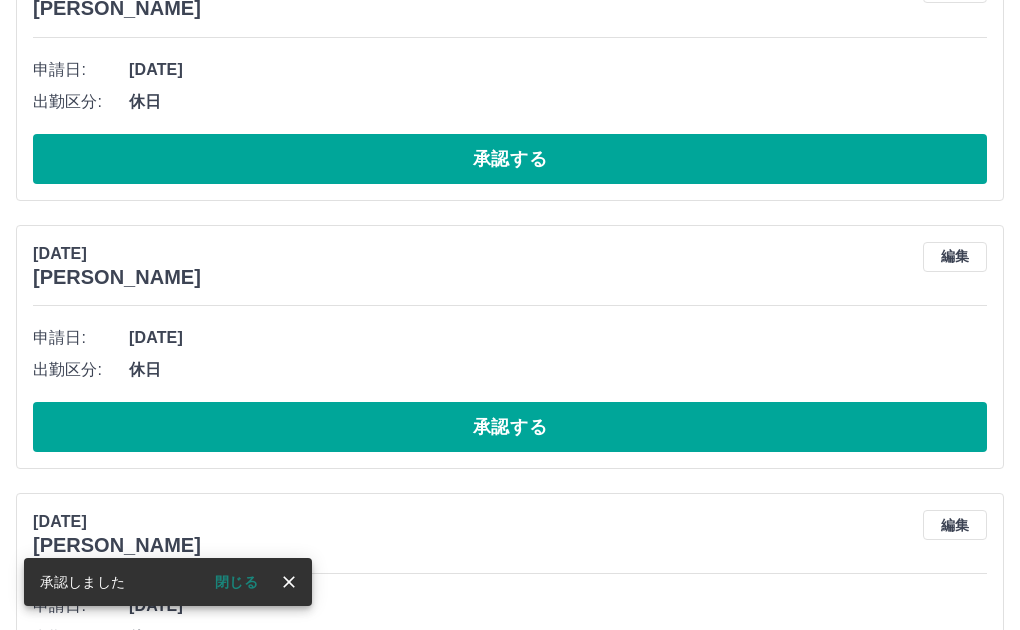 scroll, scrollTop: 8869, scrollLeft: 0, axis: vertical 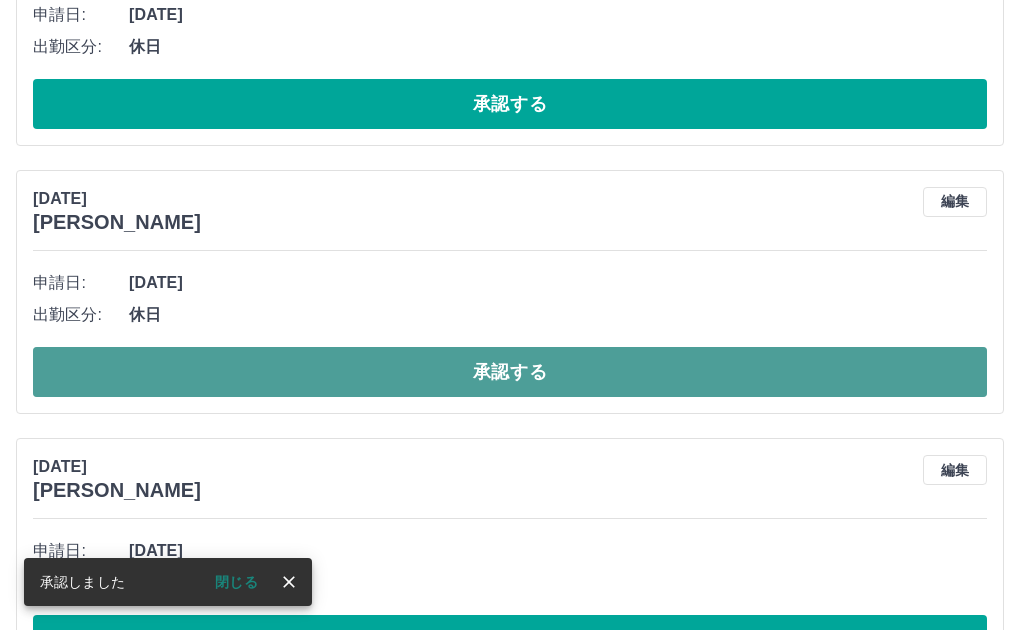 click on "承認する" at bounding box center [510, 372] 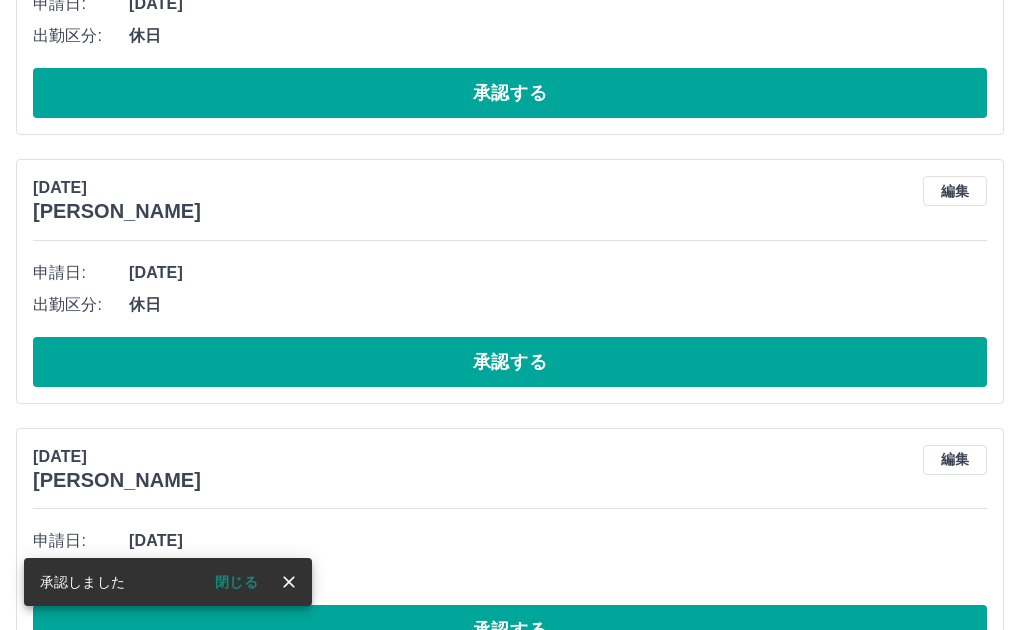 scroll, scrollTop: 9469, scrollLeft: 0, axis: vertical 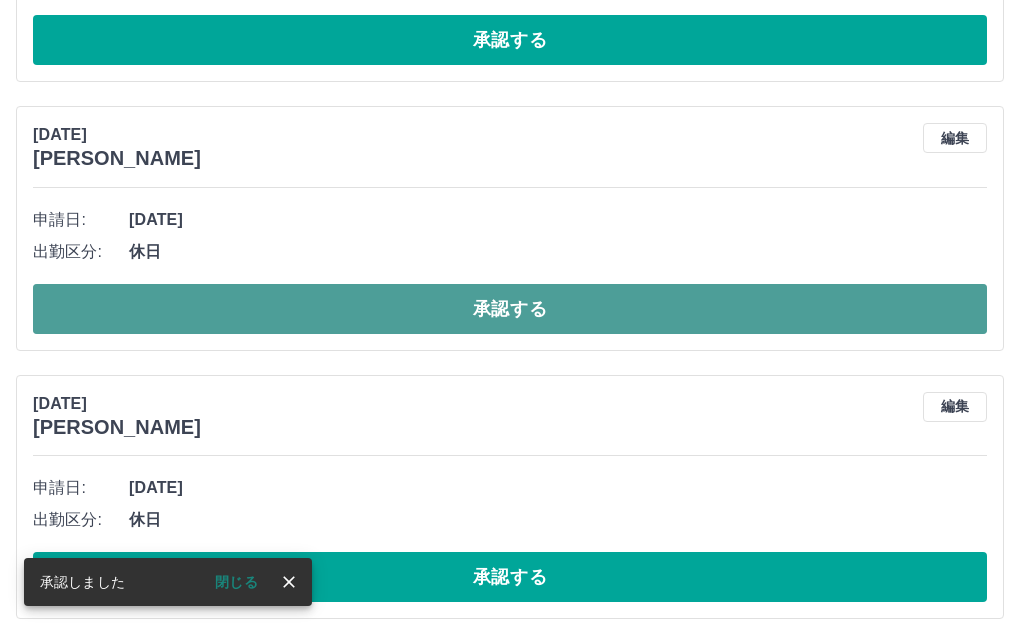 click on "承認する" at bounding box center [510, 309] 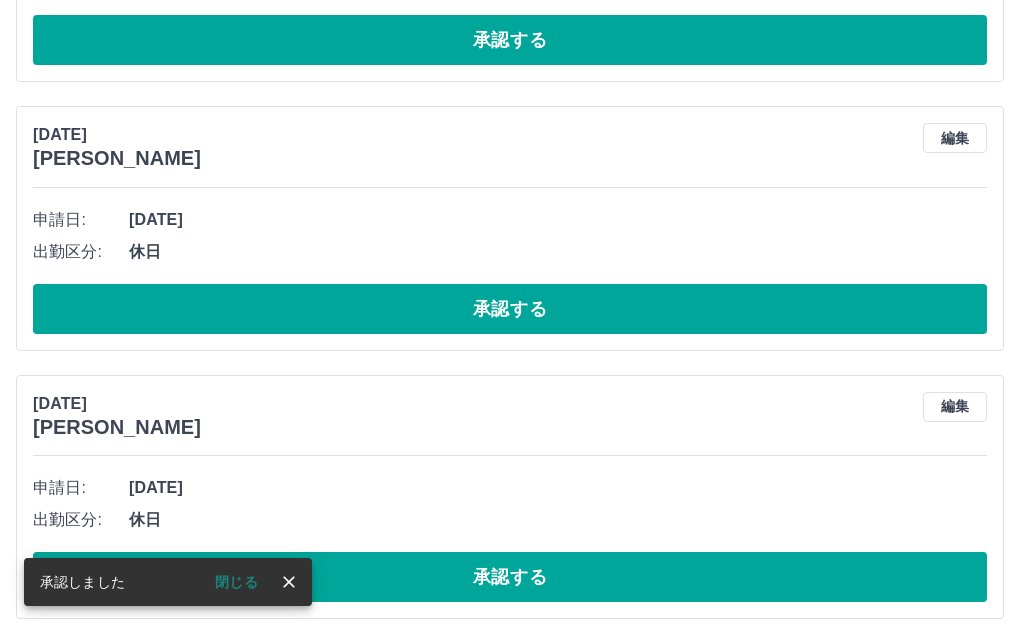 scroll, scrollTop: 9558, scrollLeft: 0, axis: vertical 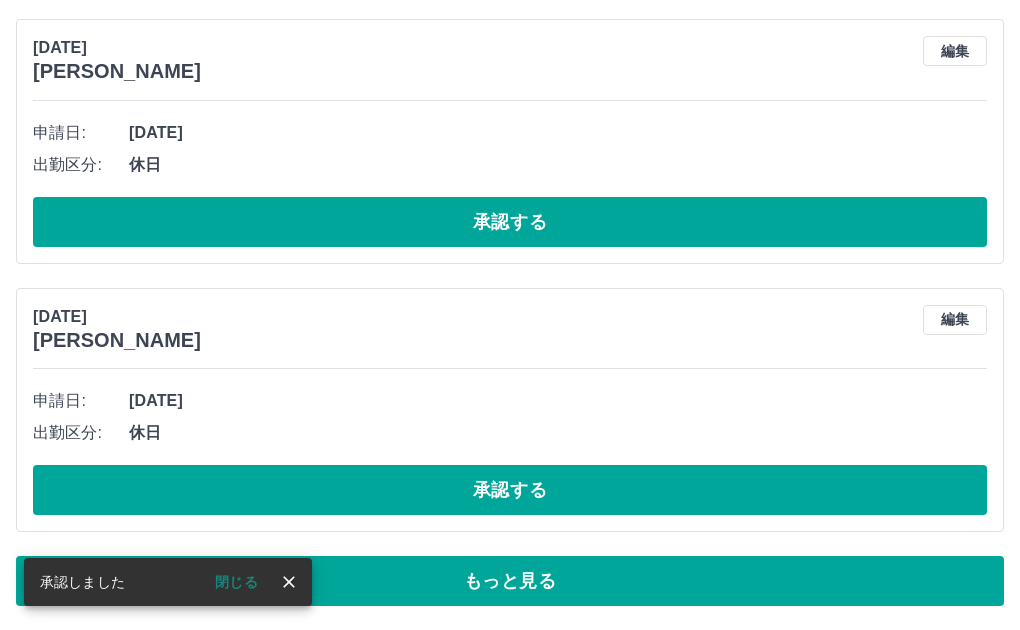 click on "もっと見る" at bounding box center (510, 581) 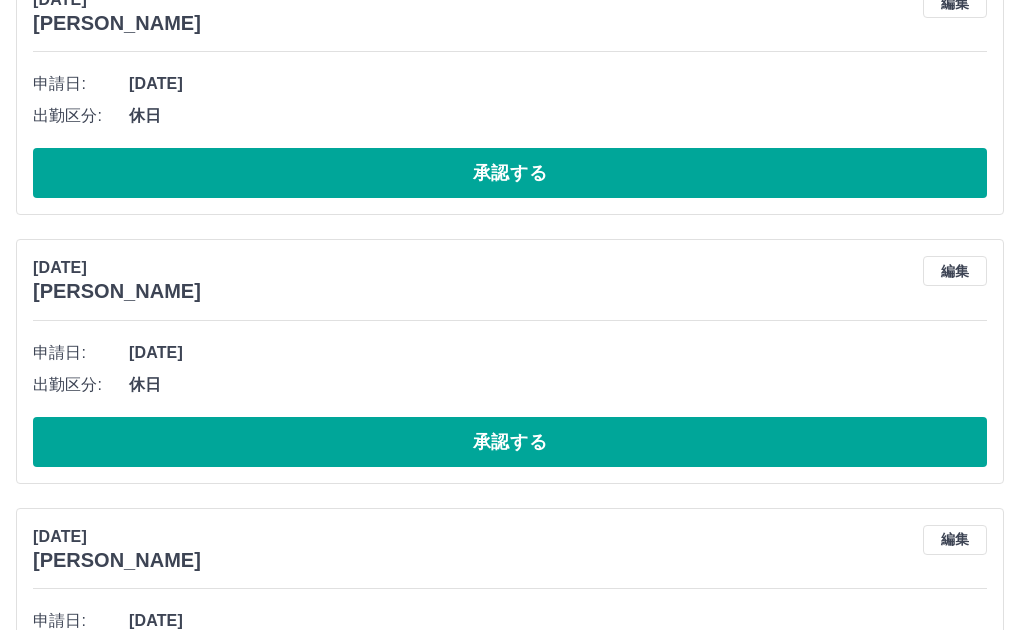 scroll, scrollTop: 10958, scrollLeft: 0, axis: vertical 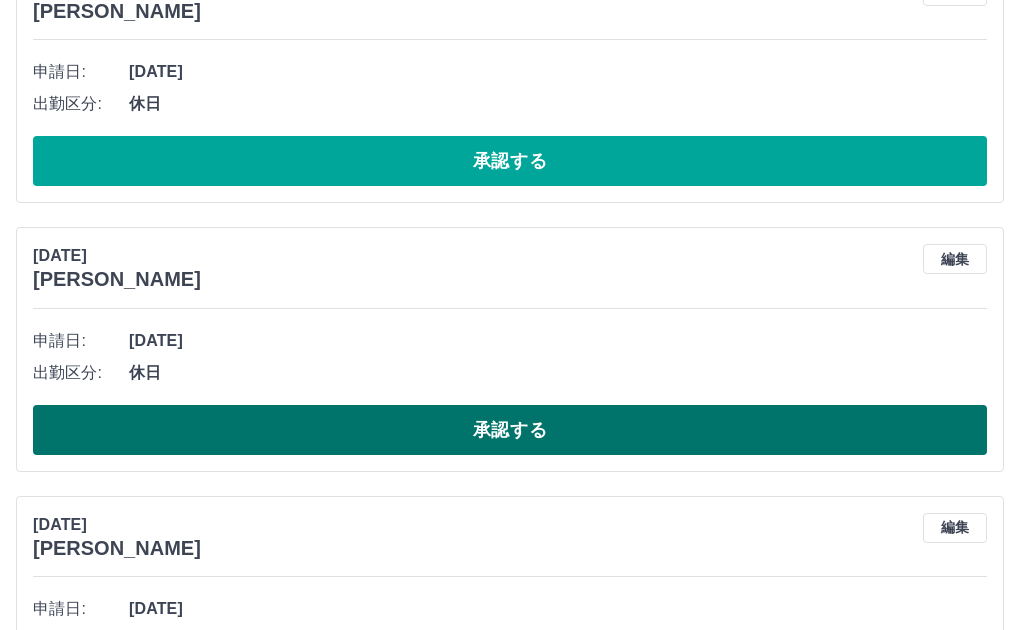 drag, startPoint x: 495, startPoint y: 404, endPoint x: 504, endPoint y: 437, distance: 34.20526 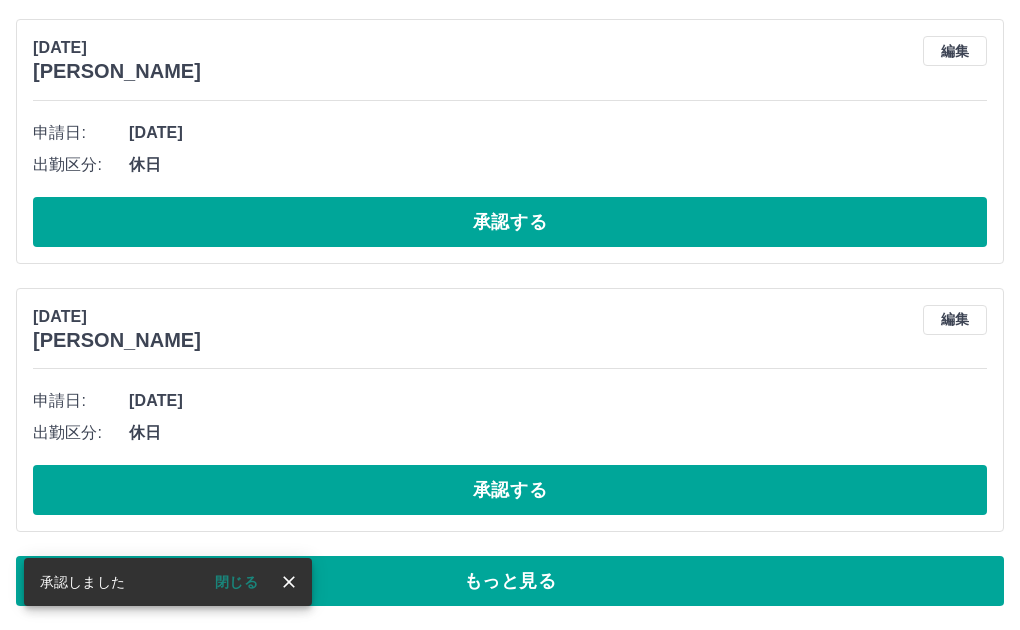 scroll, scrollTop: 9558, scrollLeft: 0, axis: vertical 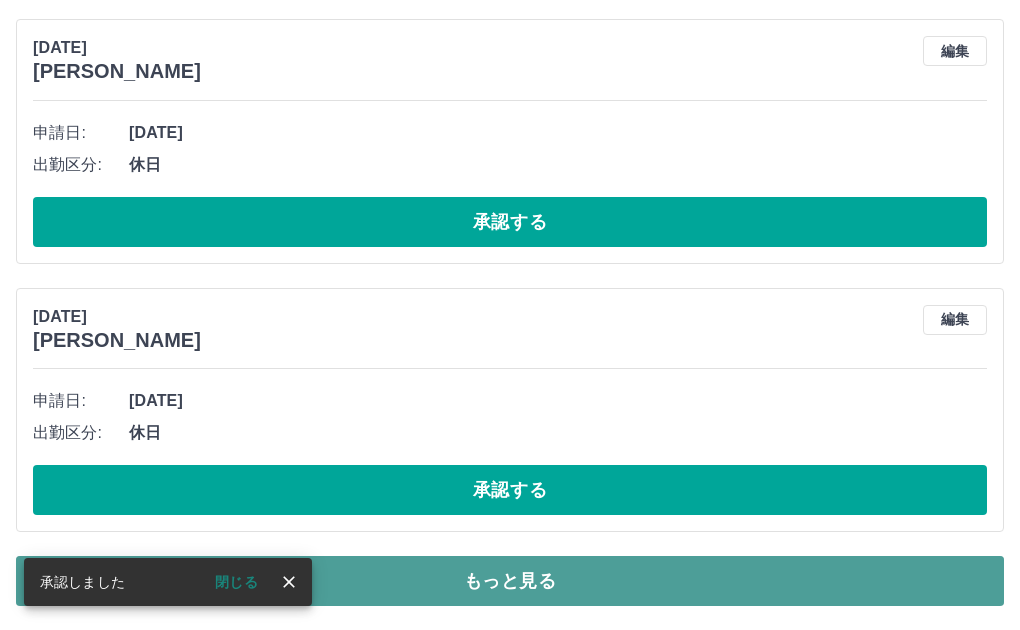 click on "もっと見る" at bounding box center [510, 581] 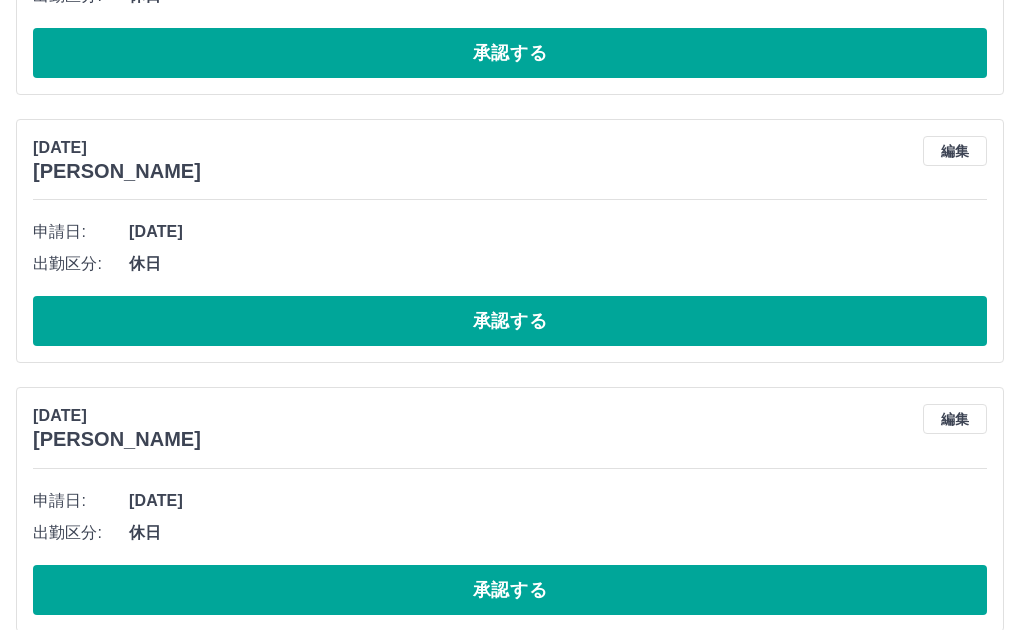 scroll, scrollTop: 13241, scrollLeft: 0, axis: vertical 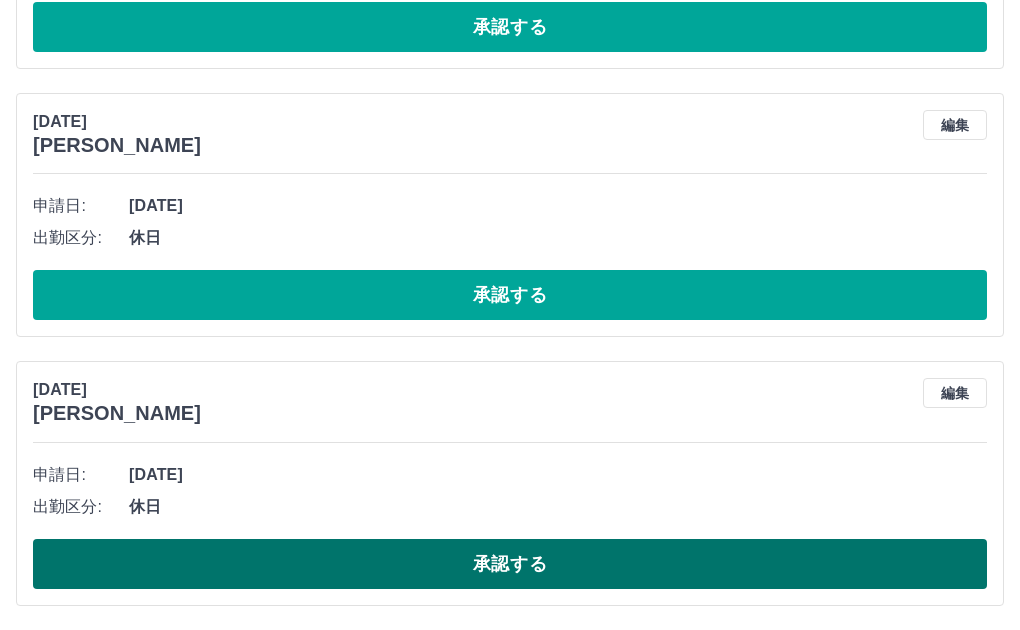 click on "承認する" at bounding box center [510, 564] 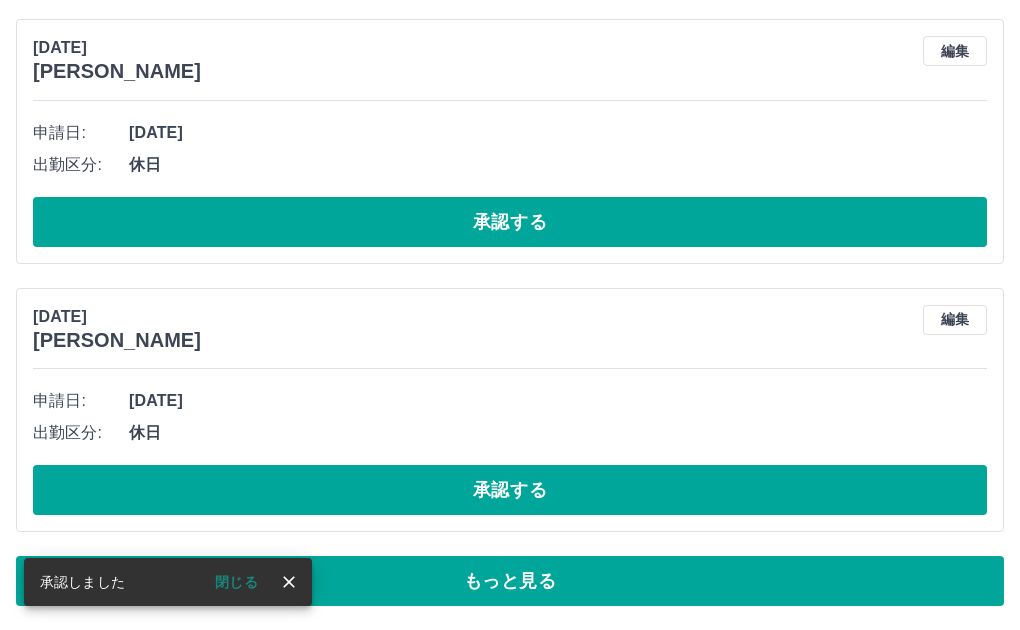 scroll, scrollTop: 9558, scrollLeft: 0, axis: vertical 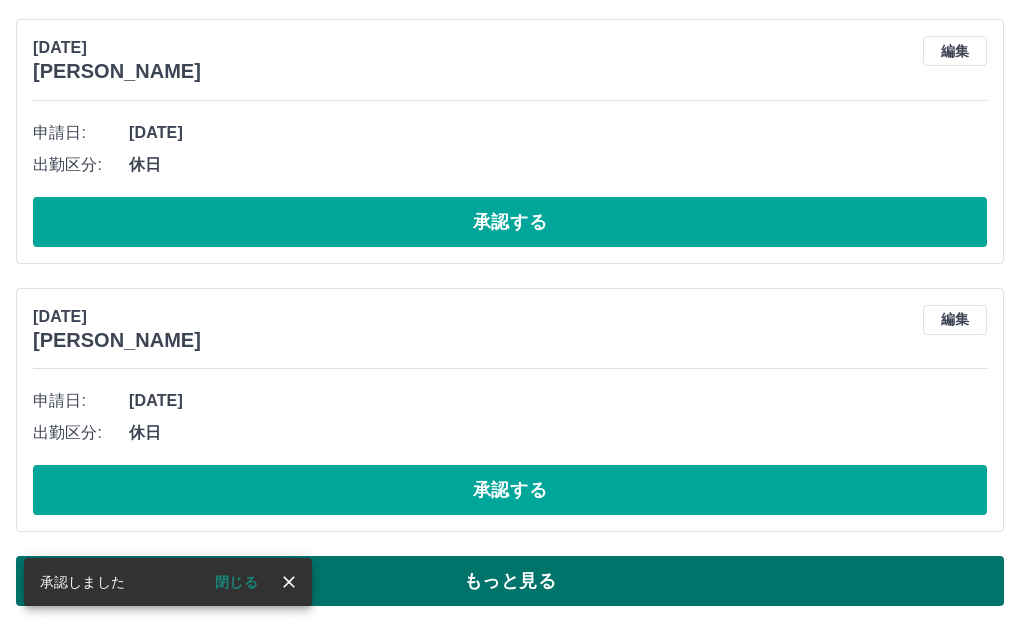 click on "もっと見る" at bounding box center (510, 581) 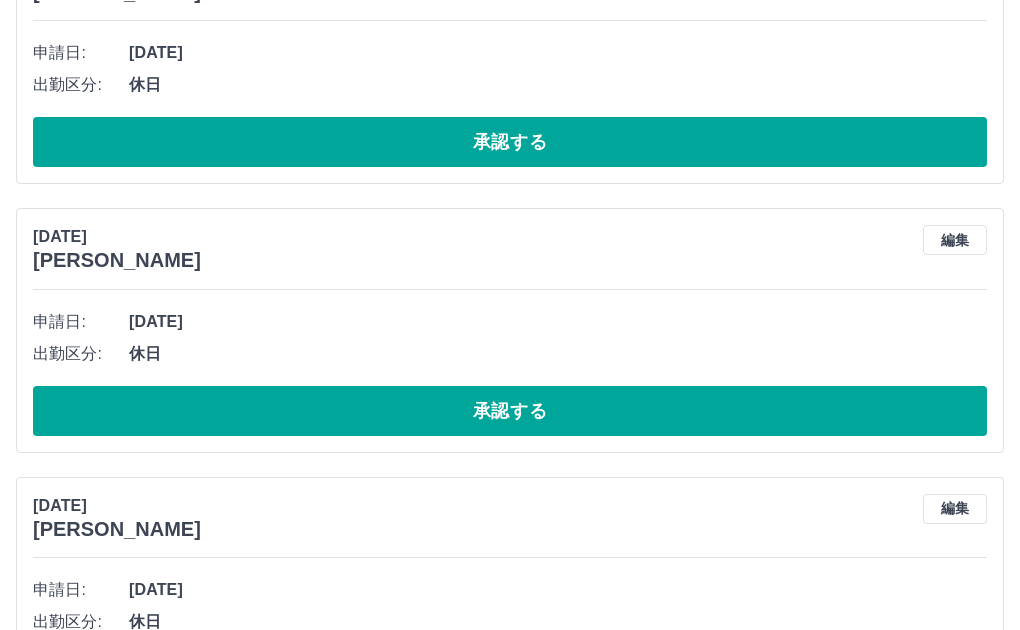 scroll, scrollTop: 12972, scrollLeft: 0, axis: vertical 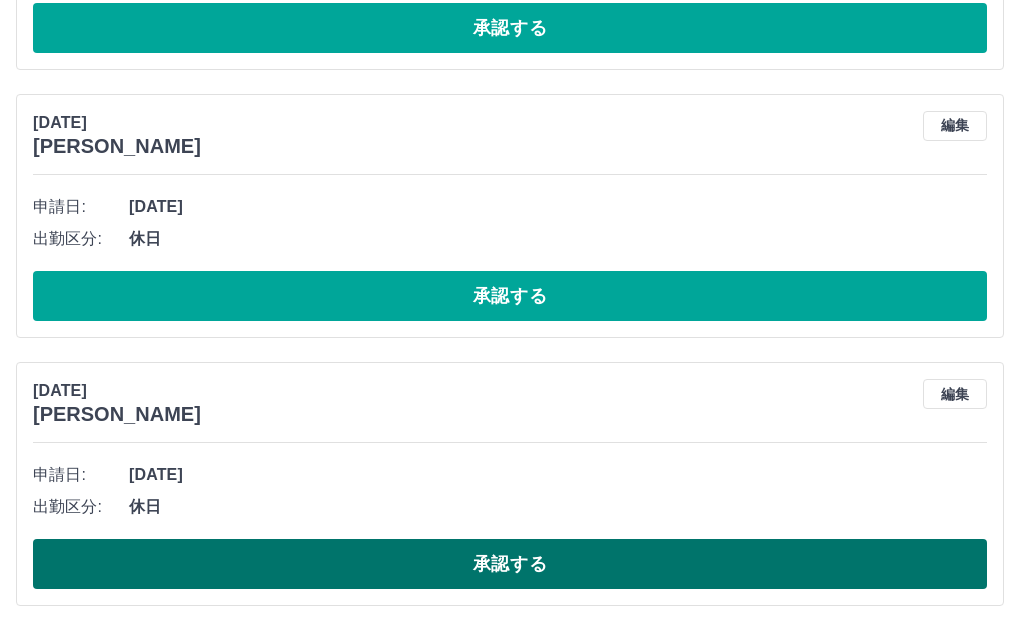 click on "承認する" at bounding box center [510, 564] 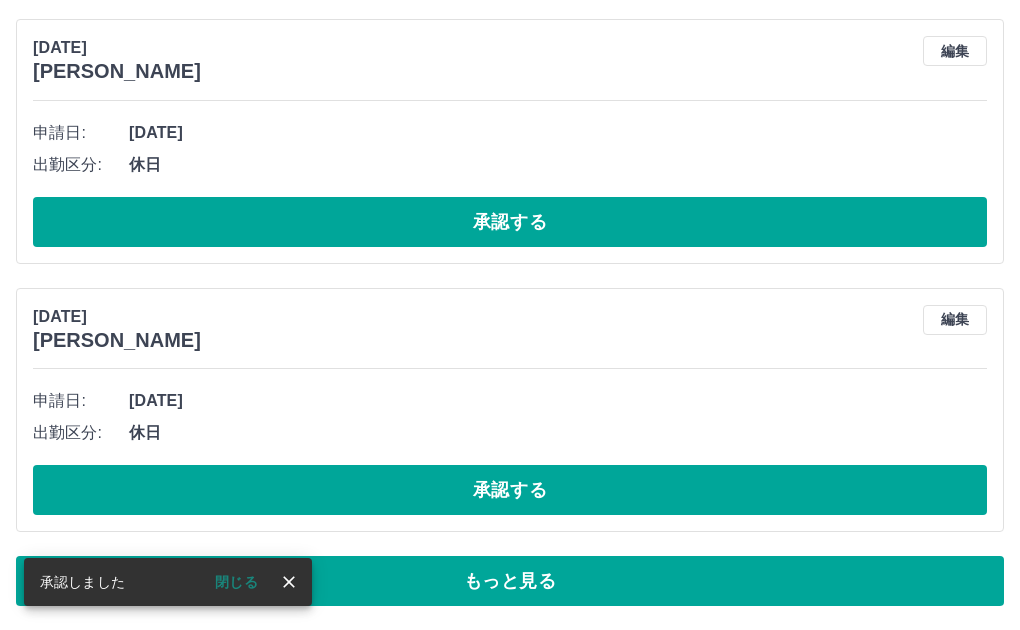 scroll, scrollTop: 9558, scrollLeft: 0, axis: vertical 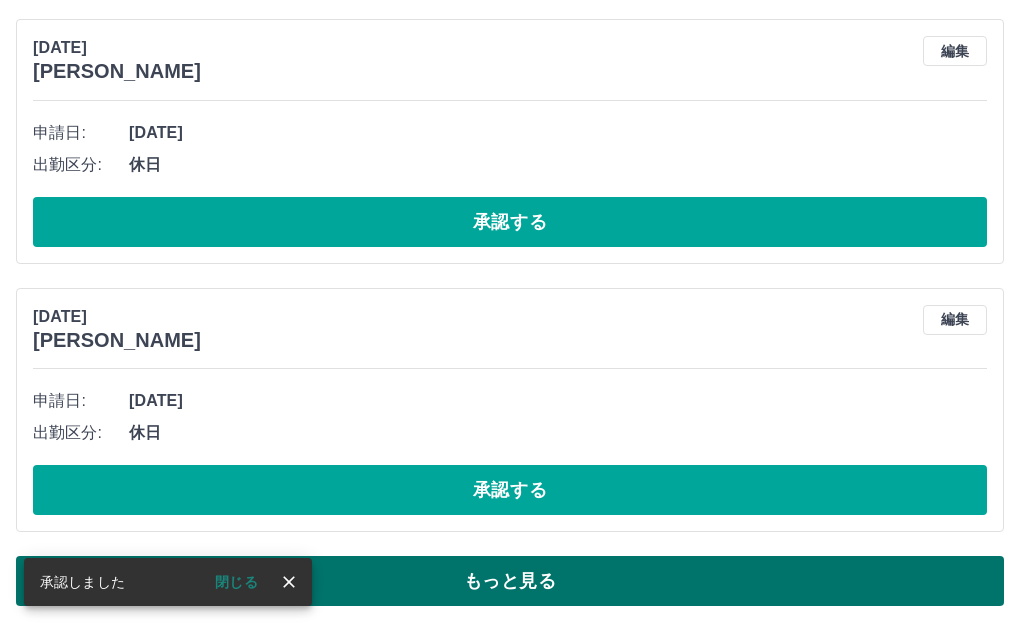 click on "もっと見る" at bounding box center (510, 581) 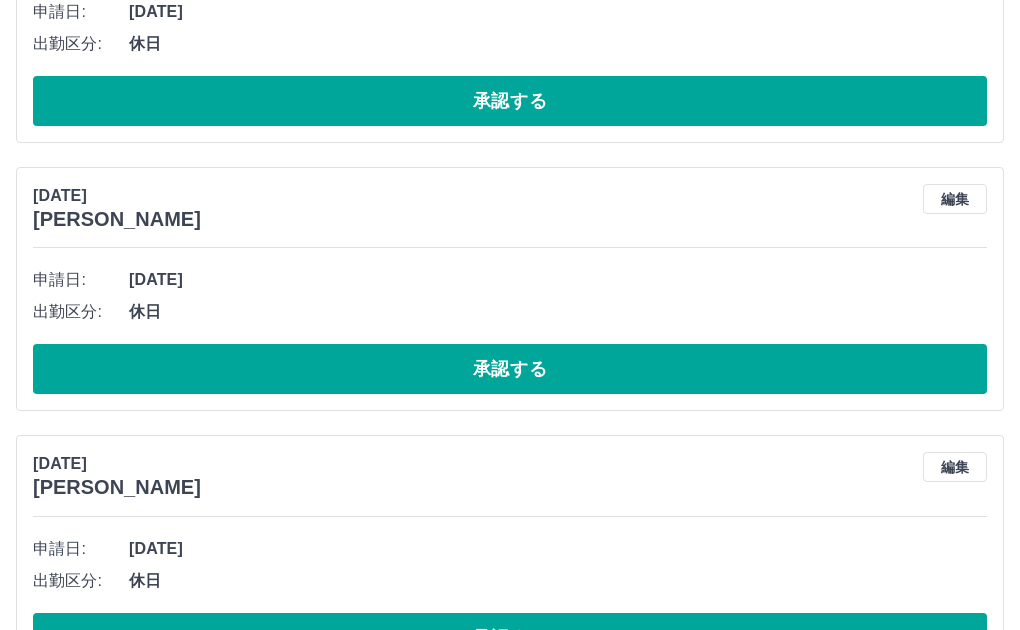scroll, scrollTop: 12704, scrollLeft: 0, axis: vertical 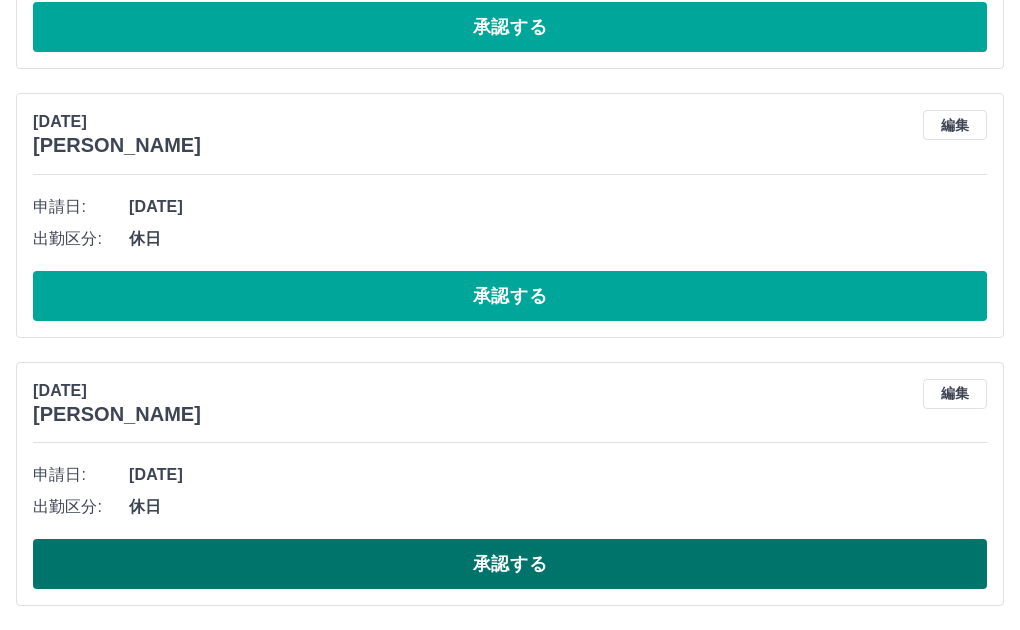 click on "承認する" at bounding box center (510, 564) 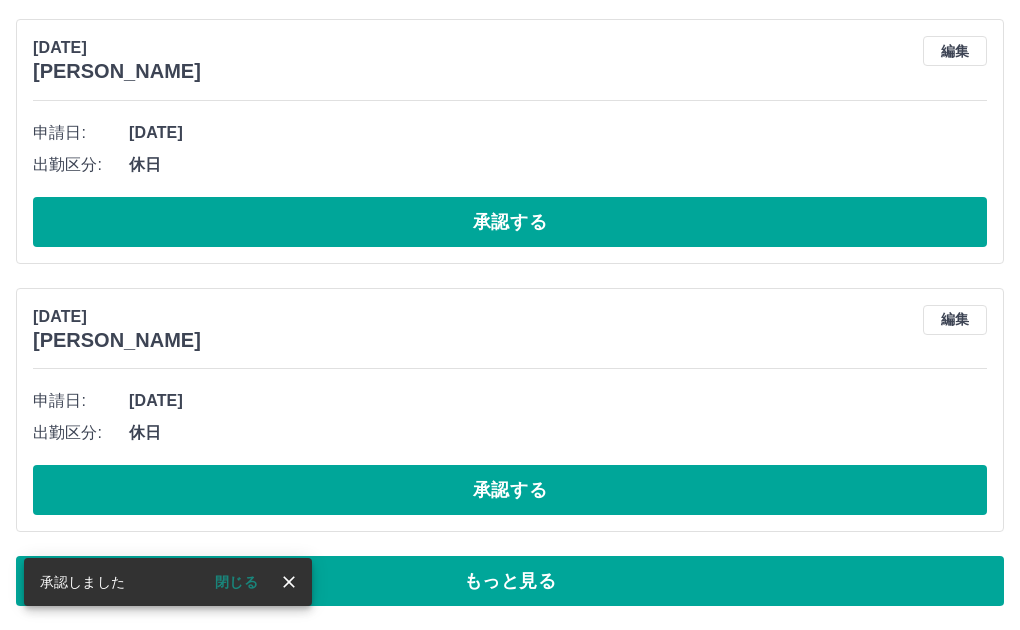 scroll, scrollTop: 9558, scrollLeft: 0, axis: vertical 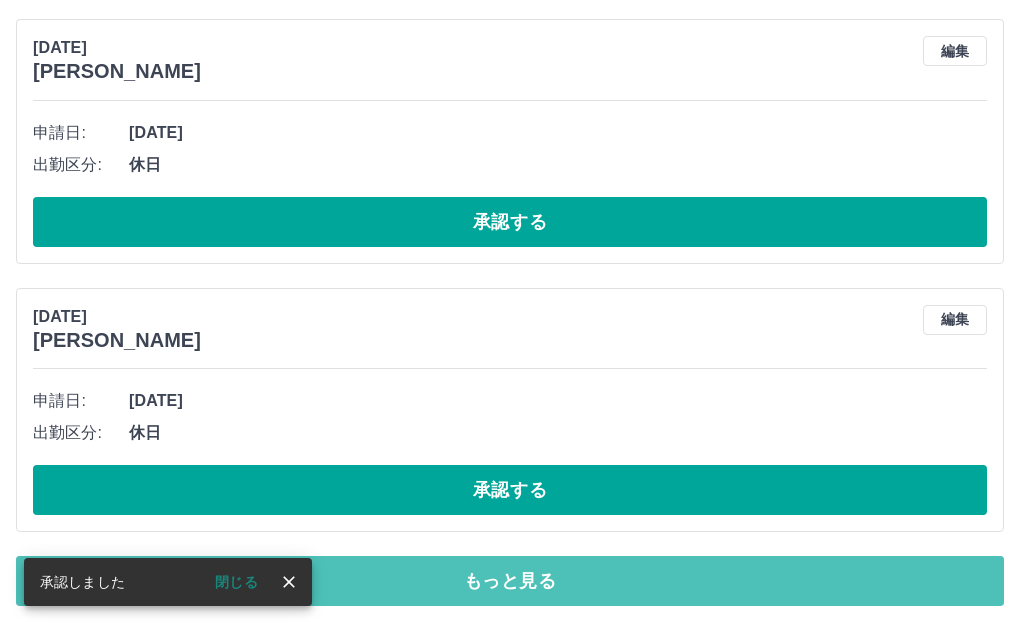click on "もっと見る" at bounding box center (510, 581) 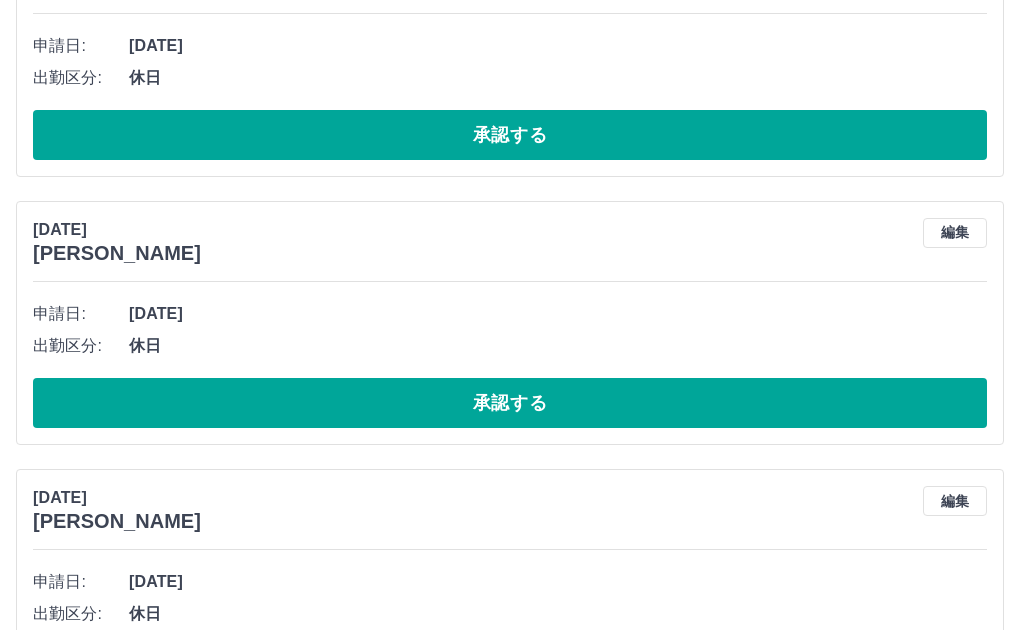 scroll, scrollTop: 12436, scrollLeft: 0, axis: vertical 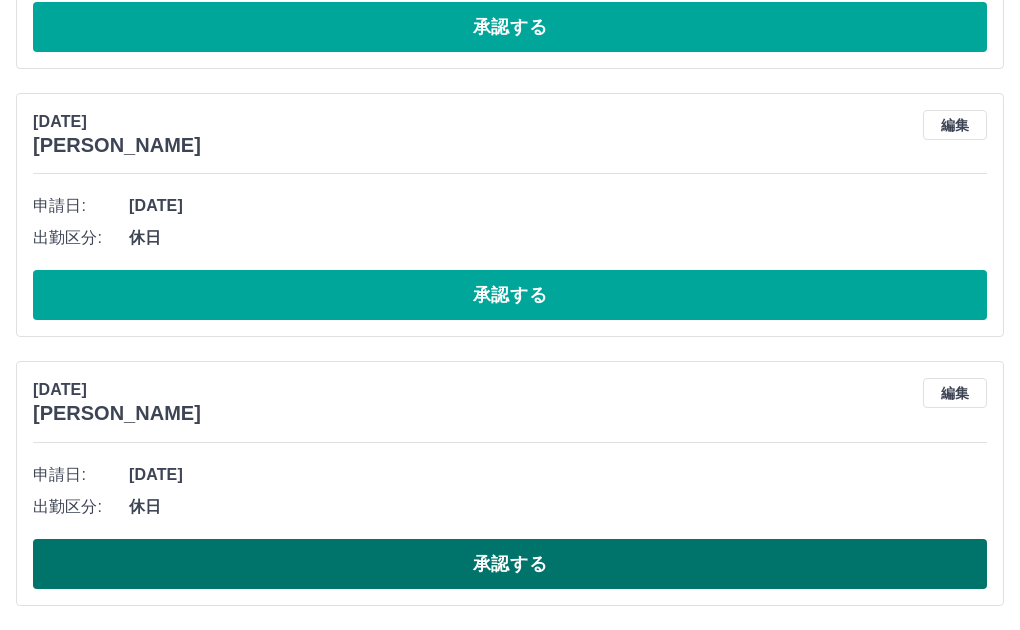 click on "承認する" at bounding box center [510, 564] 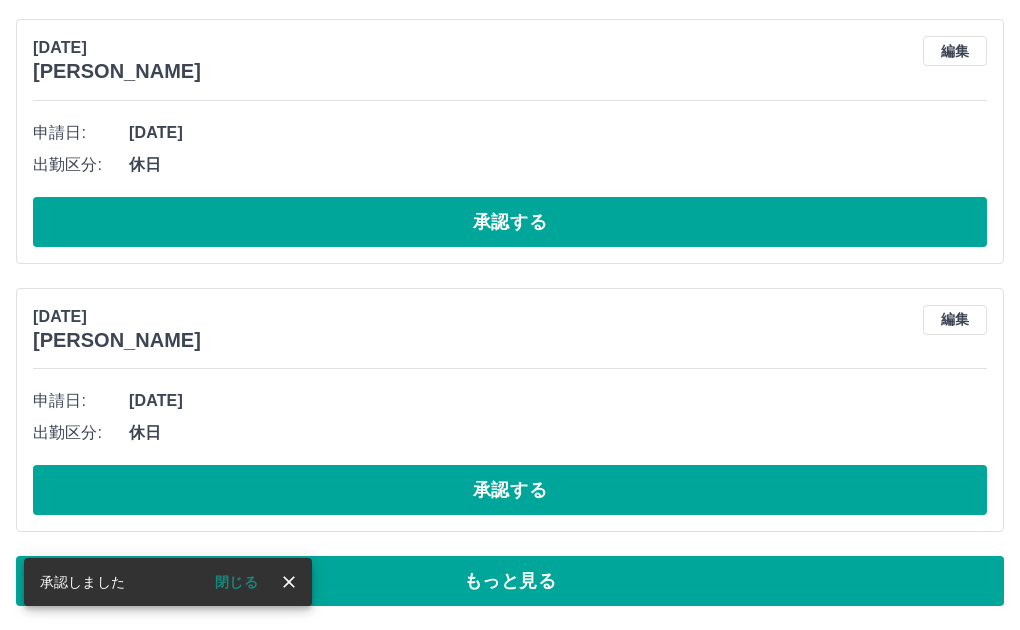 scroll, scrollTop: 9558, scrollLeft: 0, axis: vertical 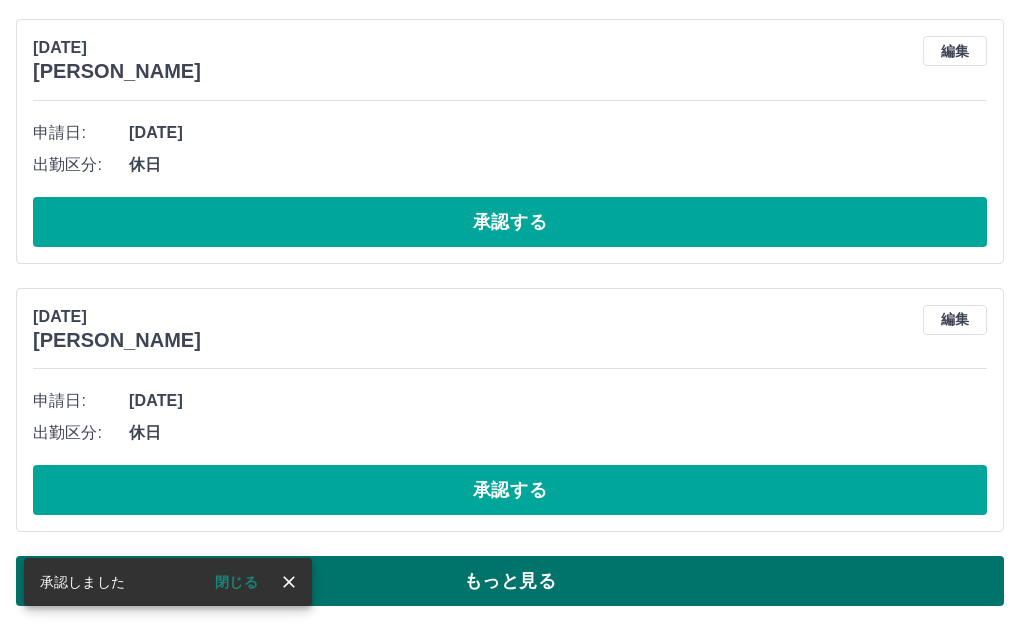 click on "もっと見る" at bounding box center (510, 581) 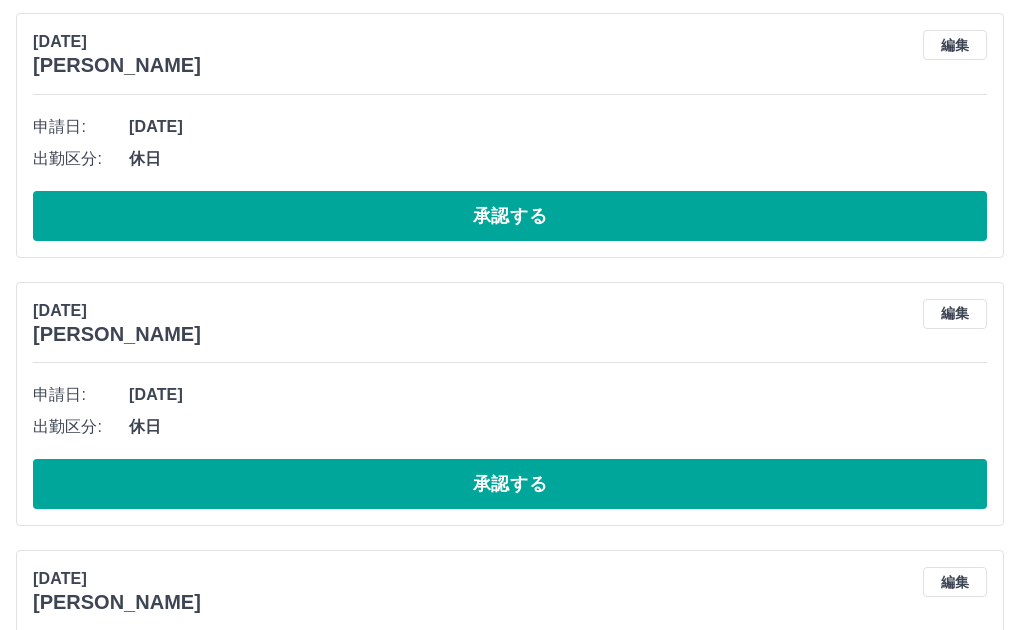 scroll, scrollTop: 11167, scrollLeft: 0, axis: vertical 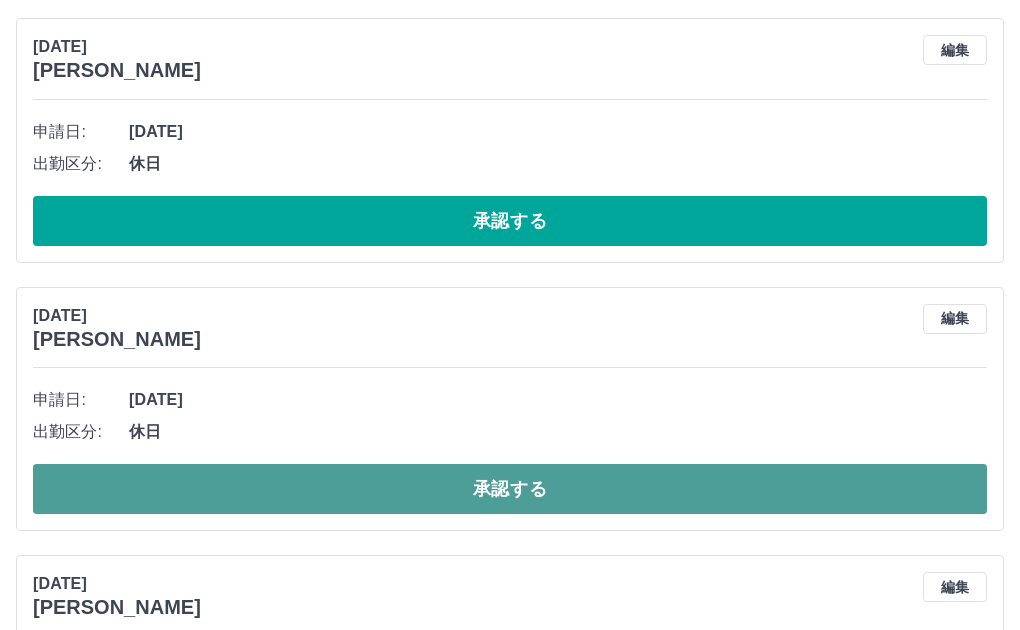 click on "承認する" at bounding box center [510, 489] 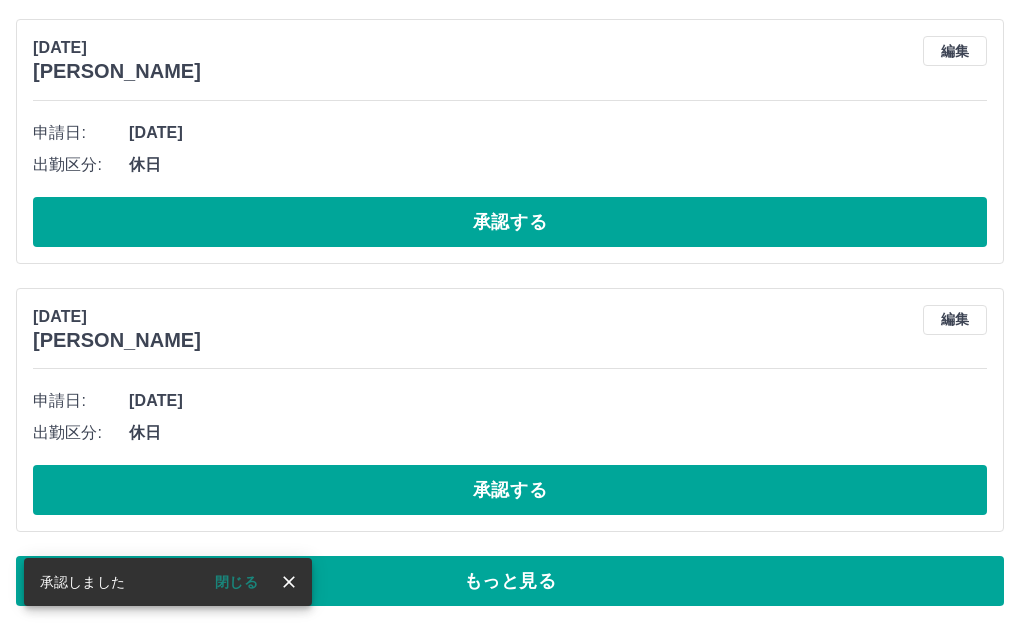 scroll, scrollTop: 9558, scrollLeft: 0, axis: vertical 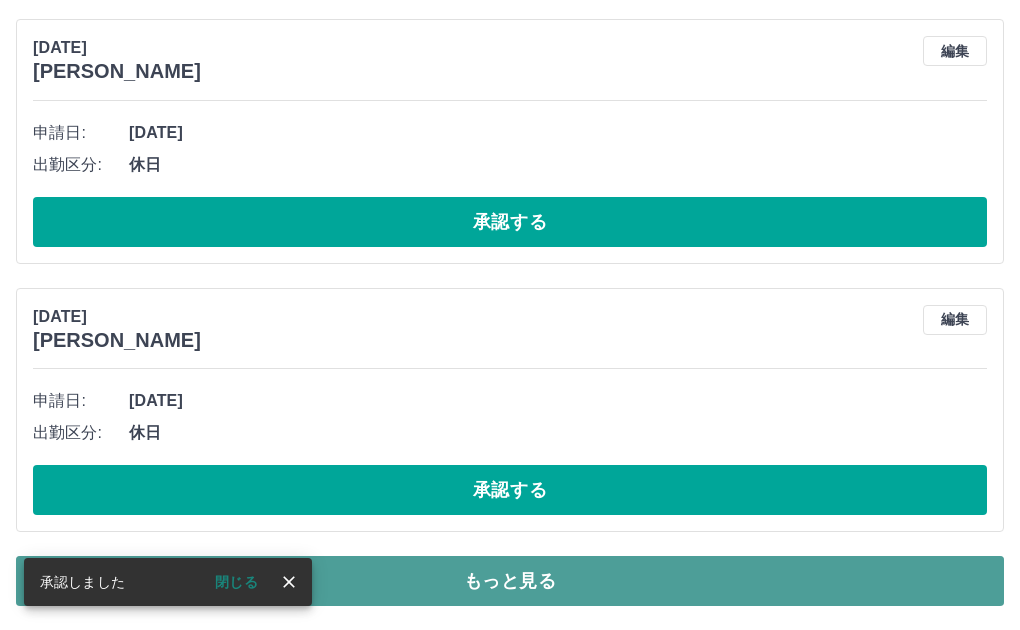 click on "もっと見る" at bounding box center [510, 581] 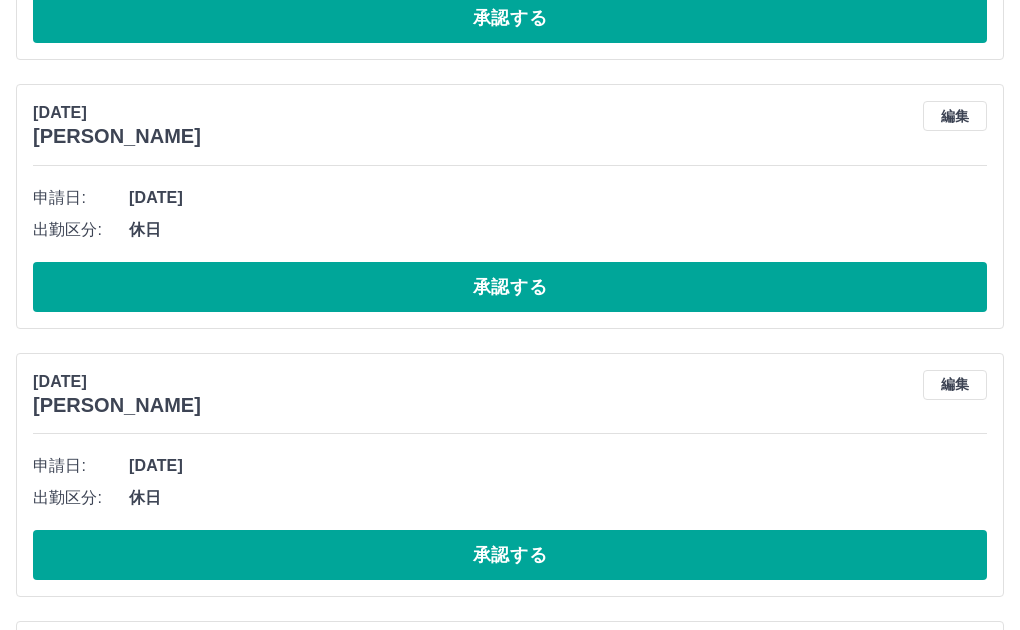 scroll, scrollTop: 11058, scrollLeft: 0, axis: vertical 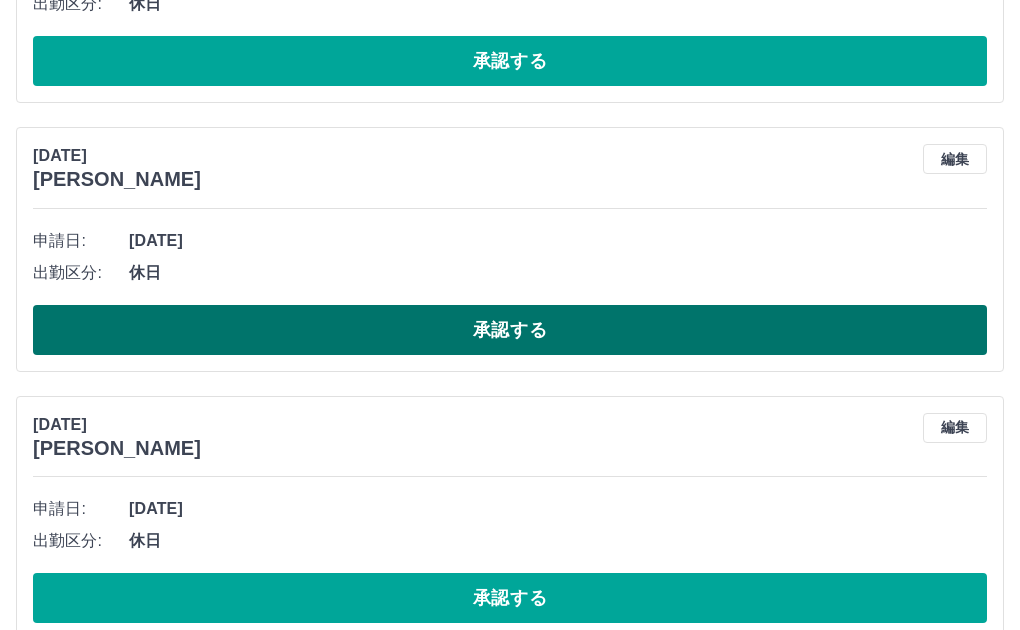 click on "承認する" at bounding box center [510, 330] 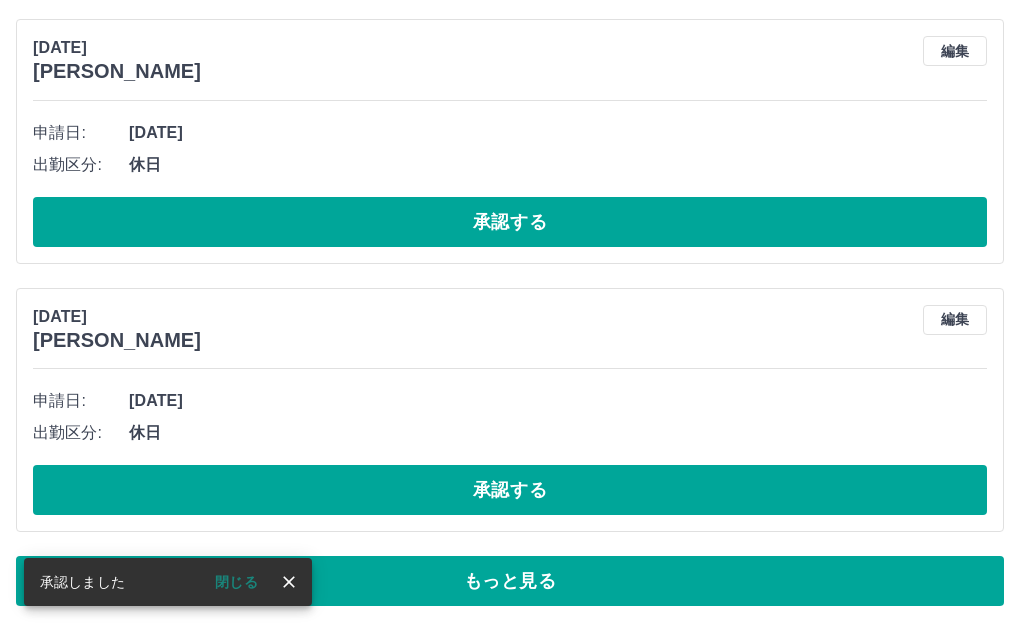 scroll, scrollTop: 9558, scrollLeft: 0, axis: vertical 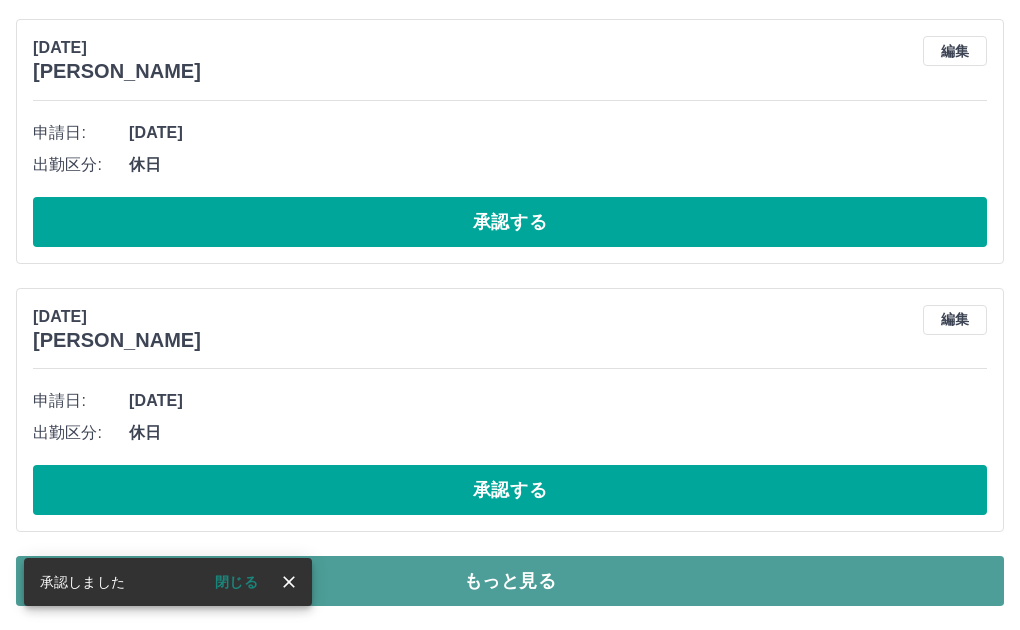 click on "もっと見る" at bounding box center (510, 581) 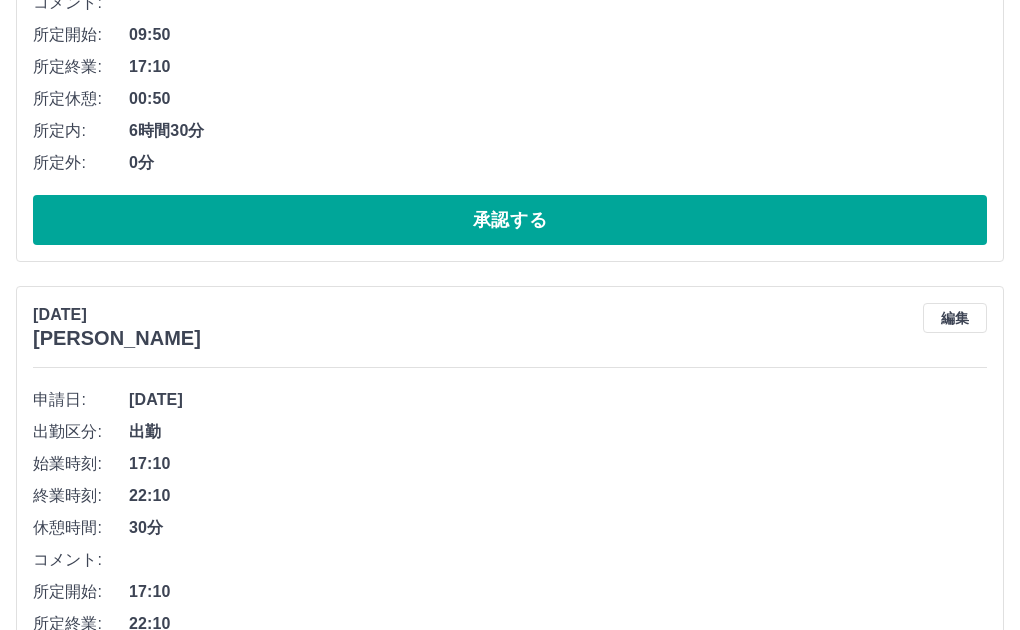 scroll, scrollTop: 2431, scrollLeft: 0, axis: vertical 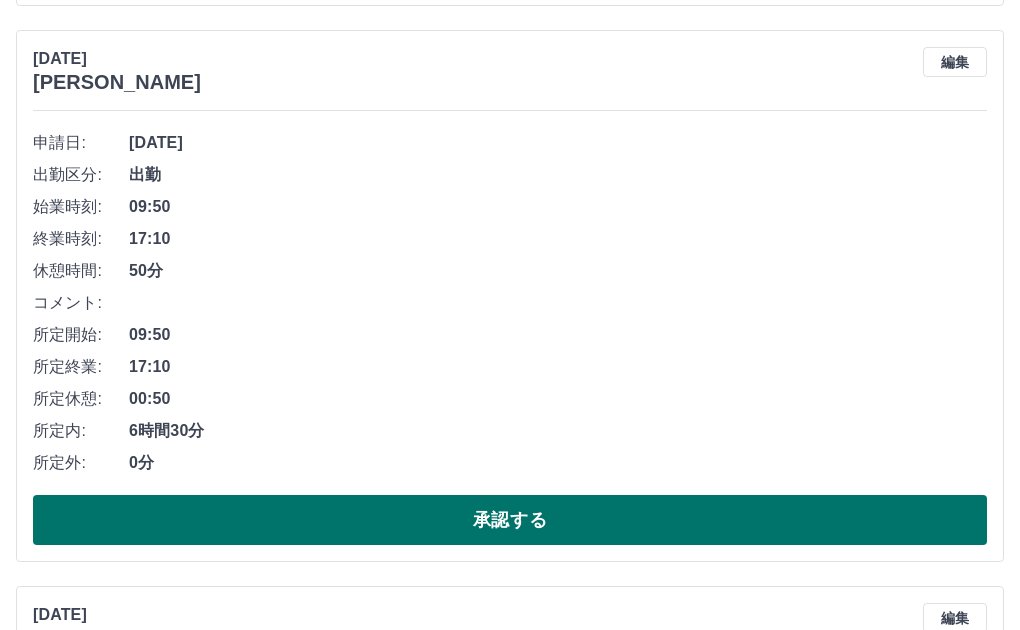 click on "承認する" at bounding box center [510, 520] 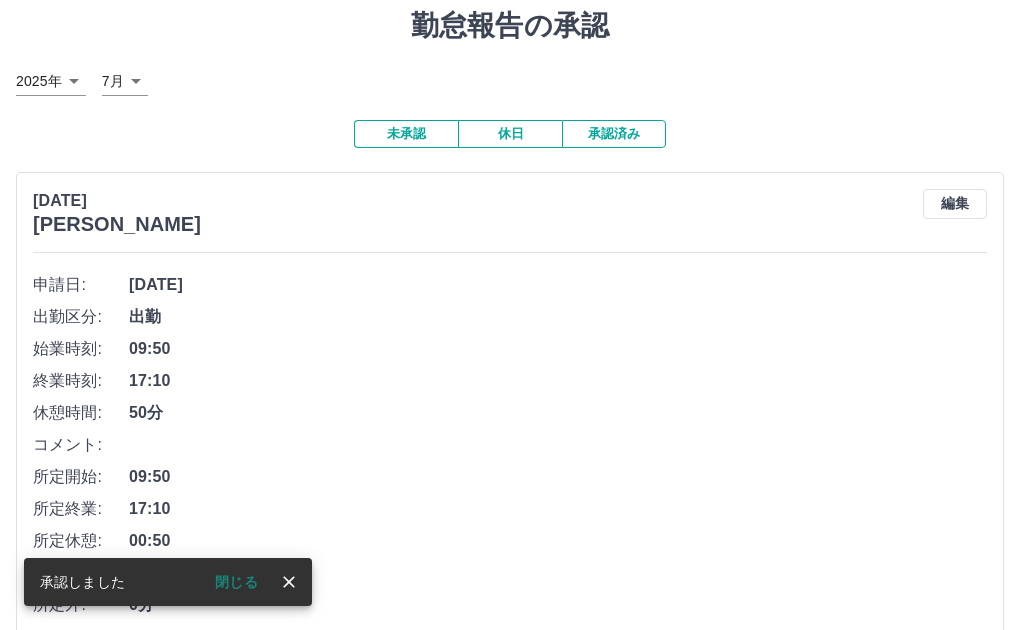 scroll, scrollTop: 0, scrollLeft: 0, axis: both 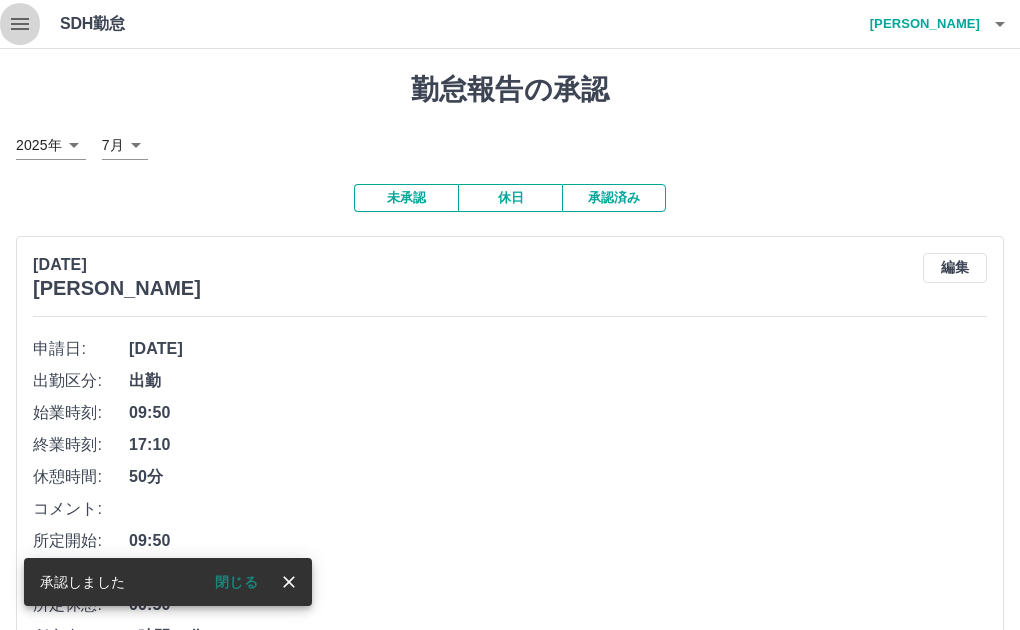 click 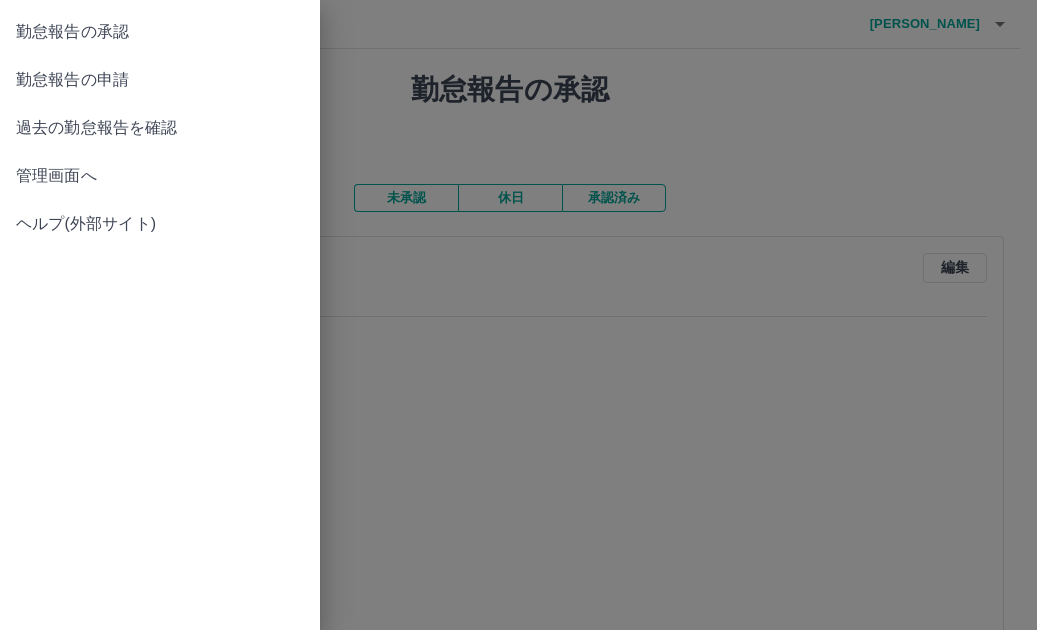 click on "勤怠報告の申請" at bounding box center (160, 80) 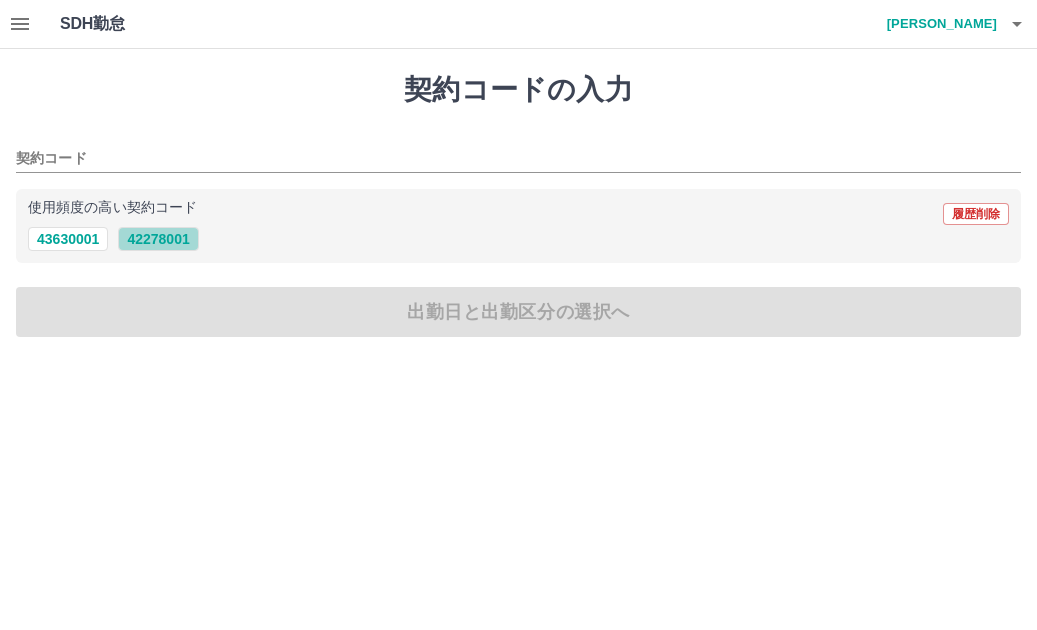 click on "42278001" at bounding box center (158, 239) 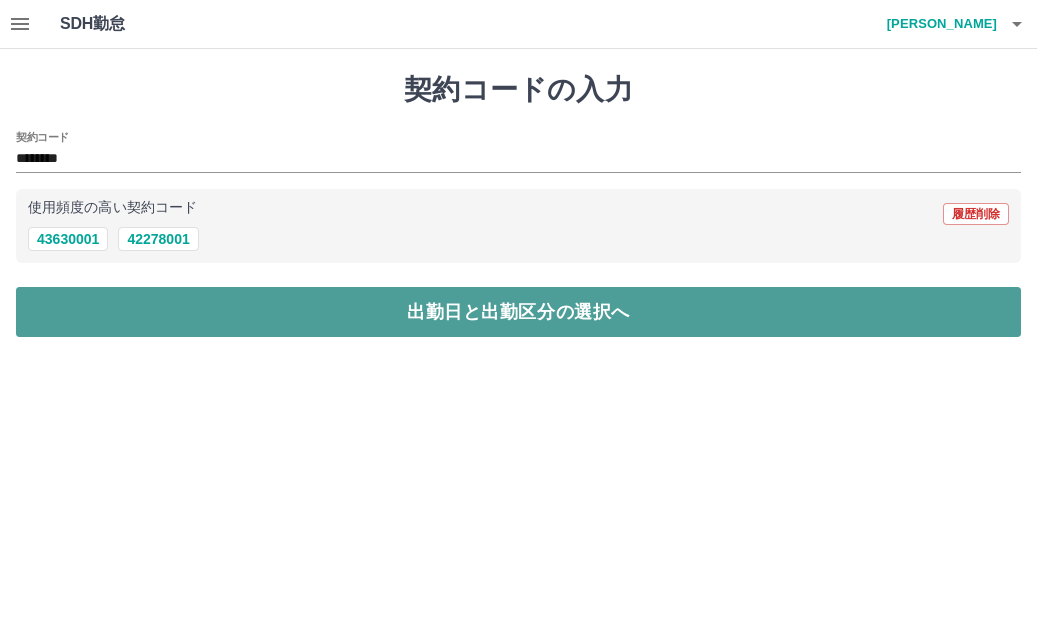 click on "出勤日と出勤区分の選択へ" at bounding box center [518, 312] 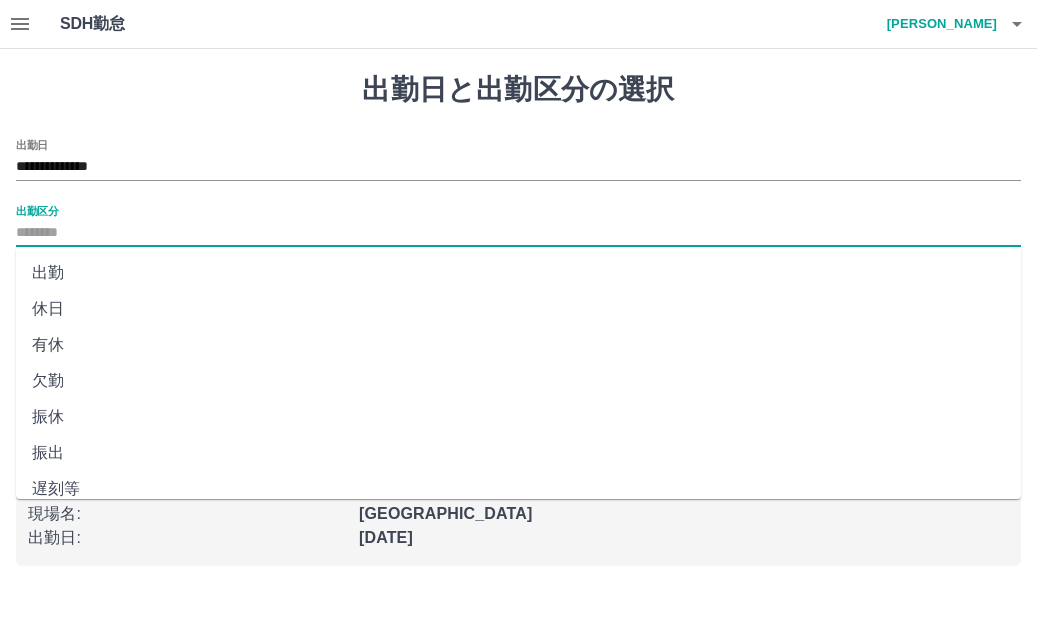 click on "出勤区分" at bounding box center (518, 233) 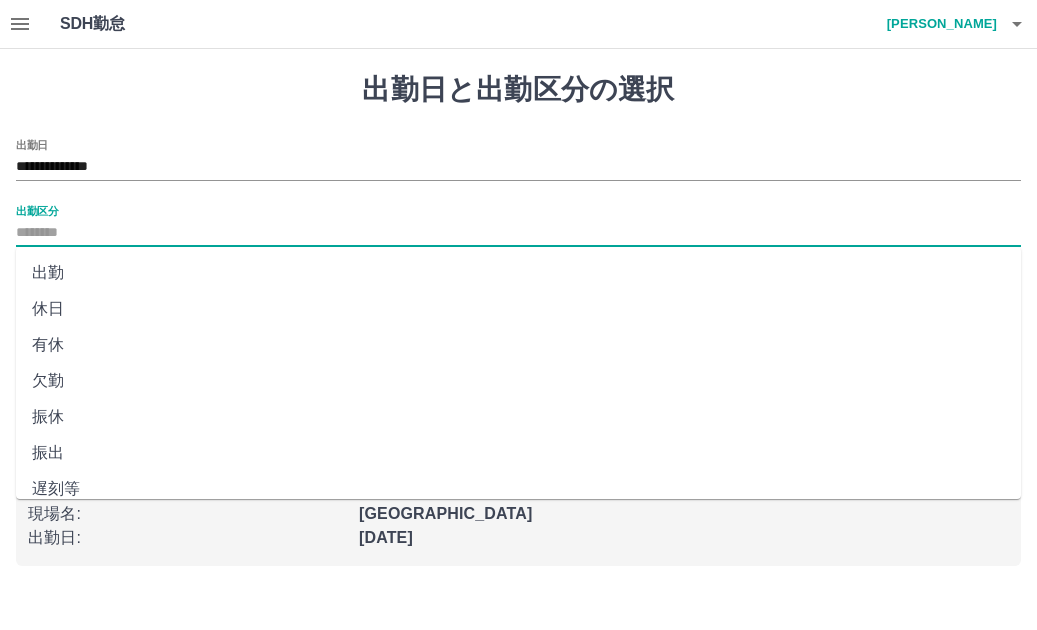click on "出勤" at bounding box center (518, 273) 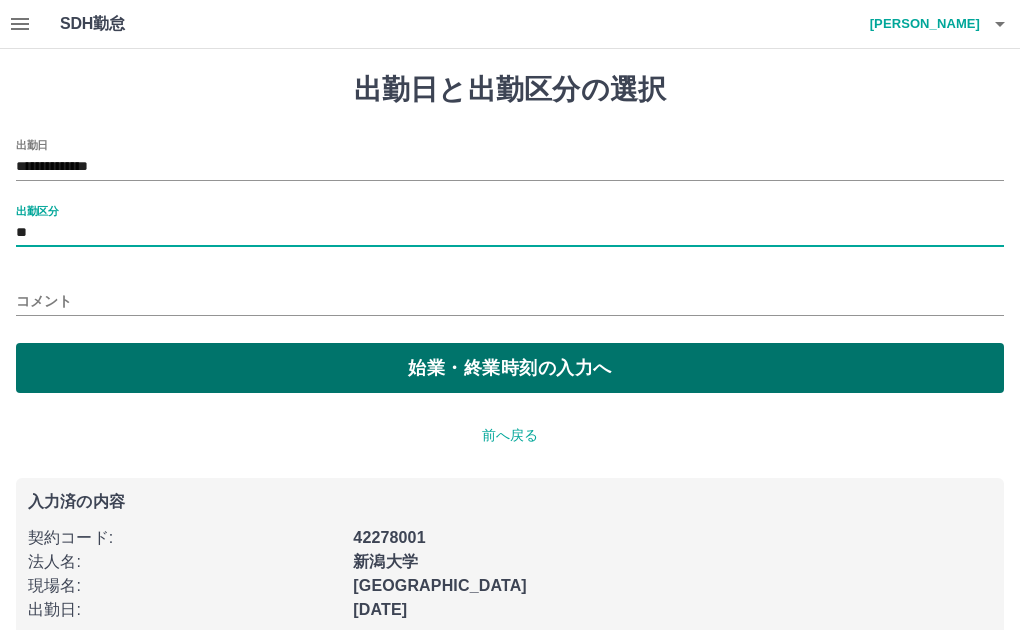 click on "始業・終業時刻の入力へ" at bounding box center [510, 368] 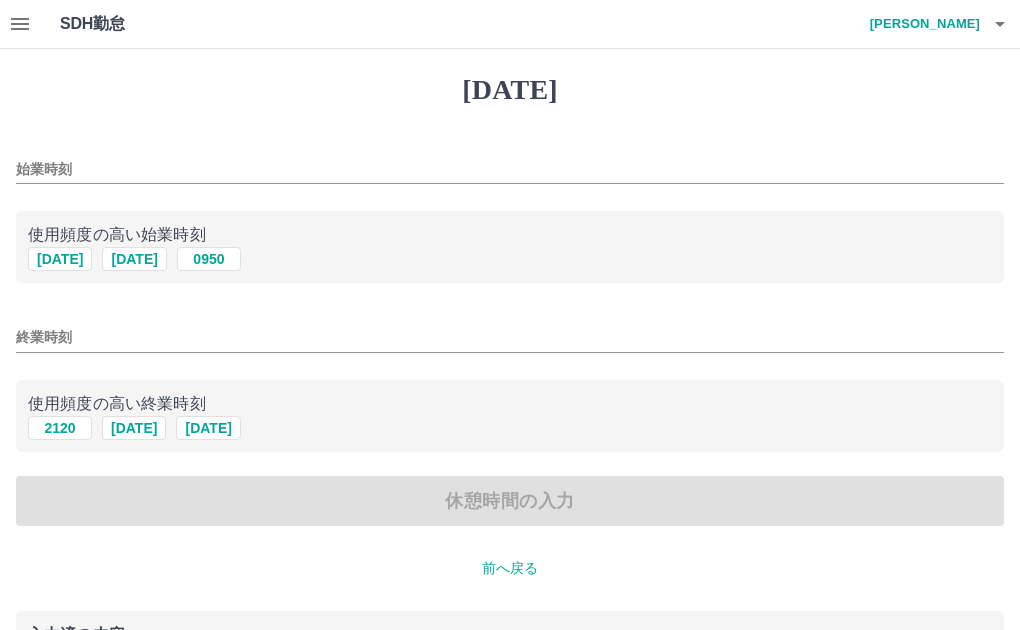 click on "始業時刻" at bounding box center (510, 169) 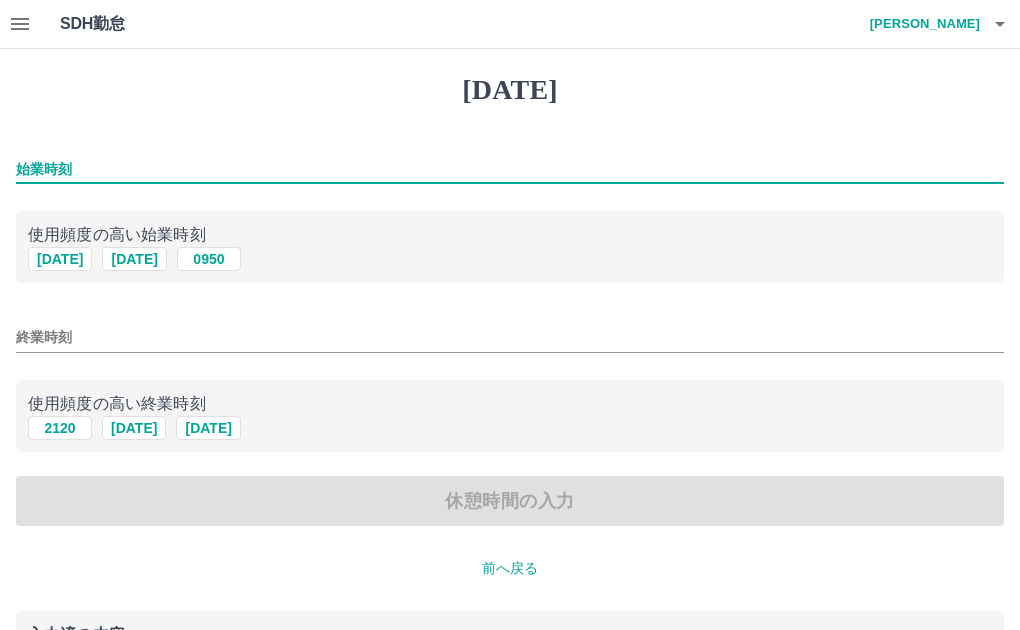 type on "****" 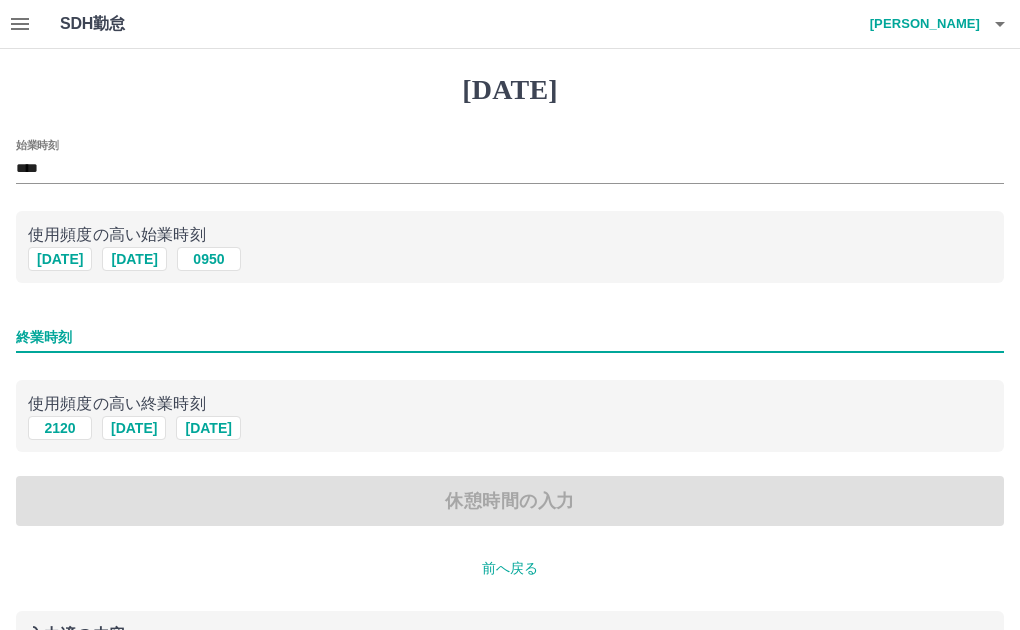click on "終業時刻" at bounding box center (510, 337) 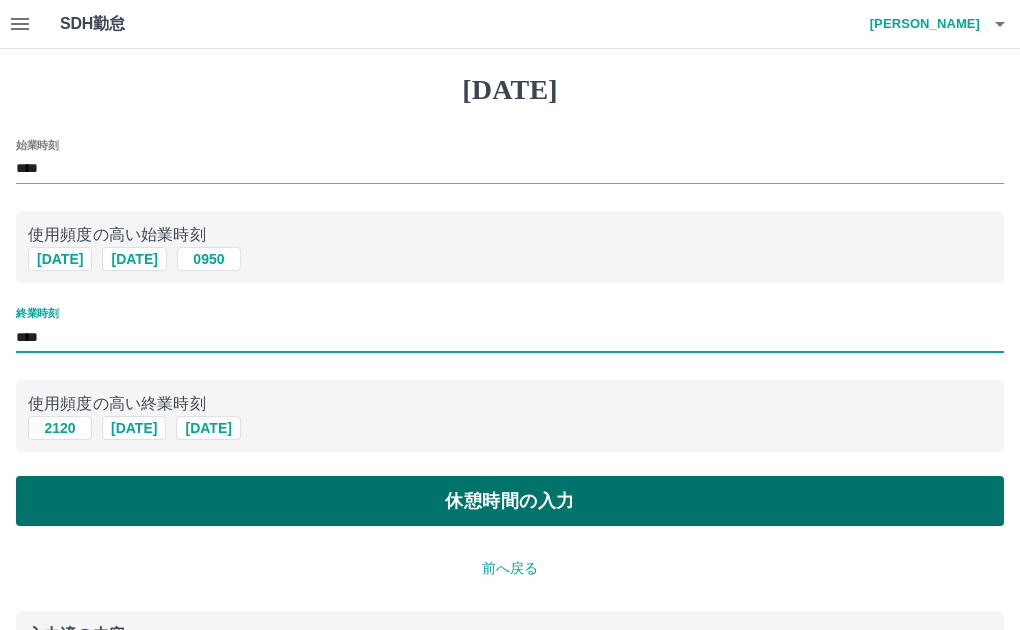 click on "休憩時間の入力" at bounding box center (510, 501) 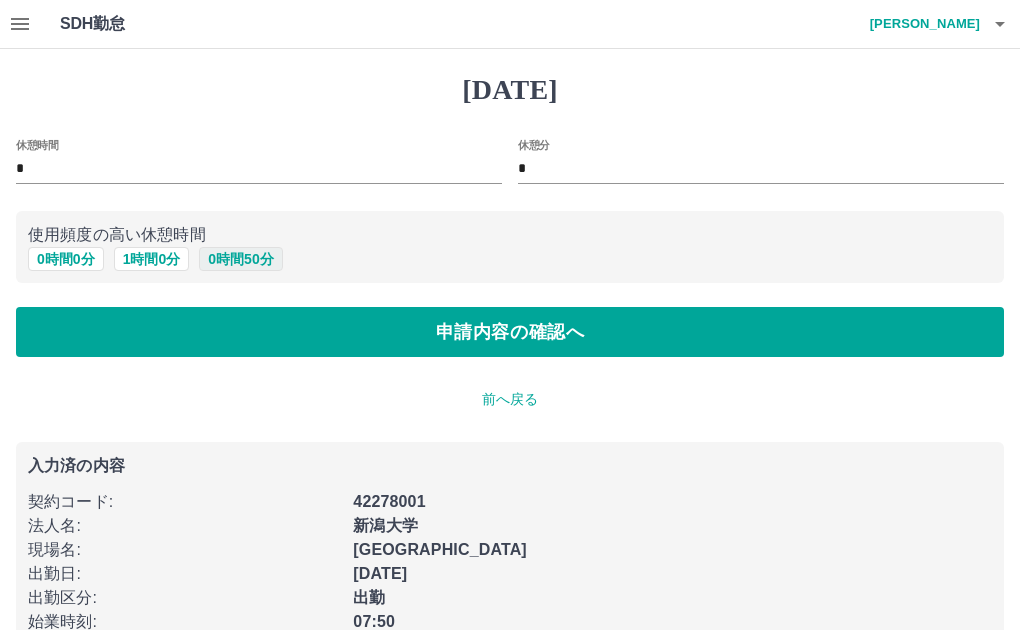 click on "0 時間 50 分" at bounding box center (240, 259) 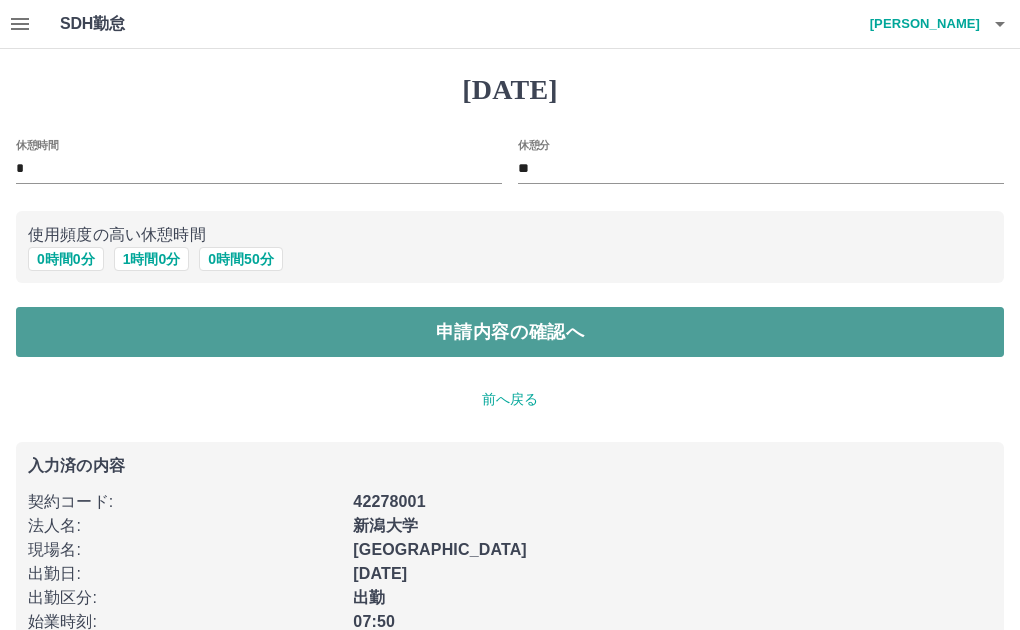 click on "申請内容の確認へ" at bounding box center (510, 332) 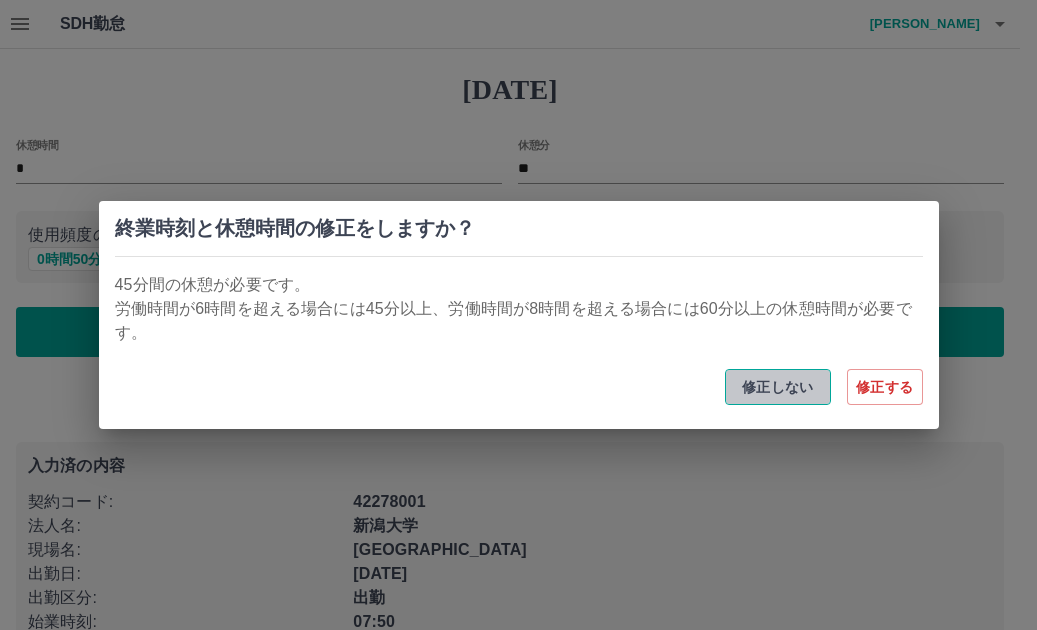 click on "修正しない" at bounding box center (778, 387) 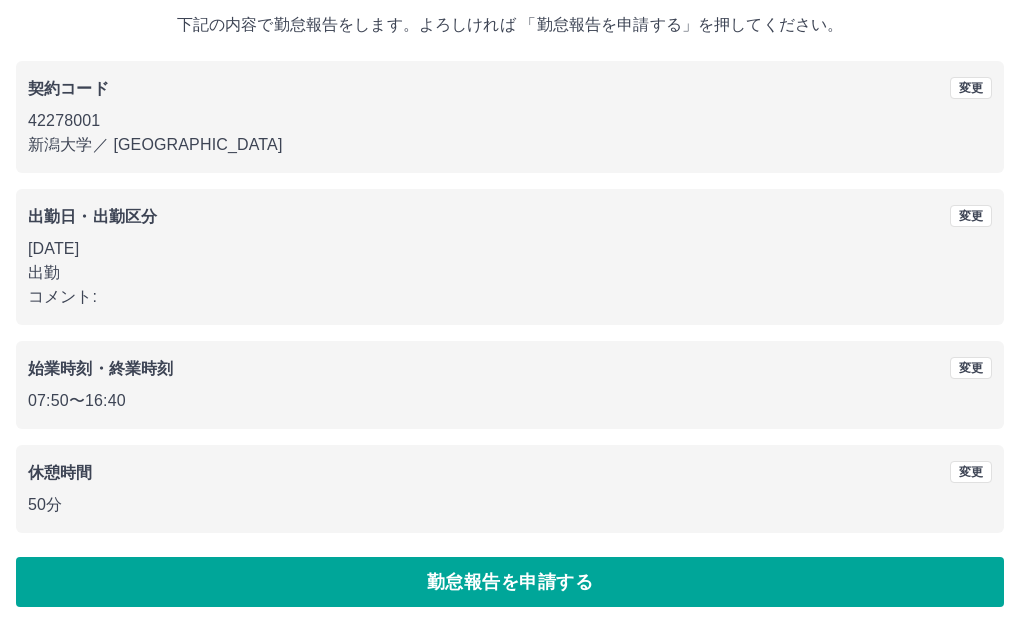scroll, scrollTop: 119, scrollLeft: 0, axis: vertical 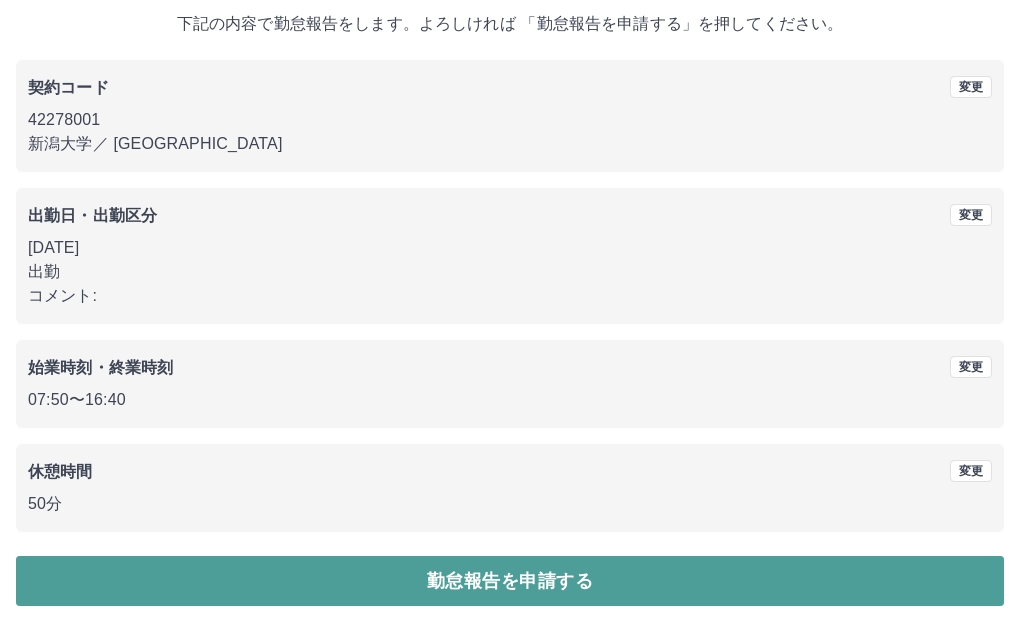 click on "勤怠報告を申請する" at bounding box center [510, 581] 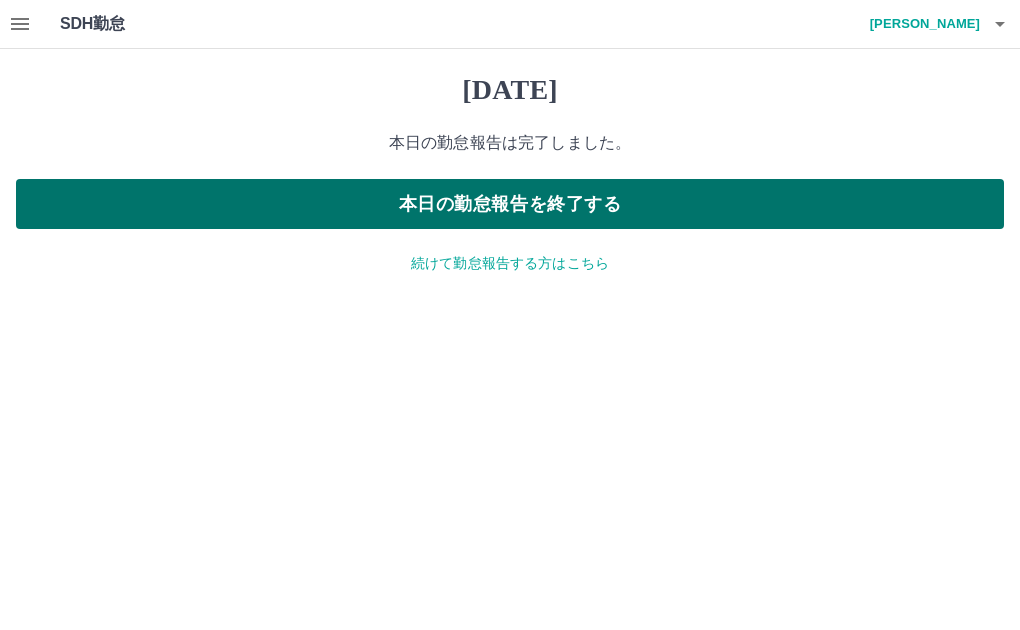 scroll, scrollTop: 0, scrollLeft: 0, axis: both 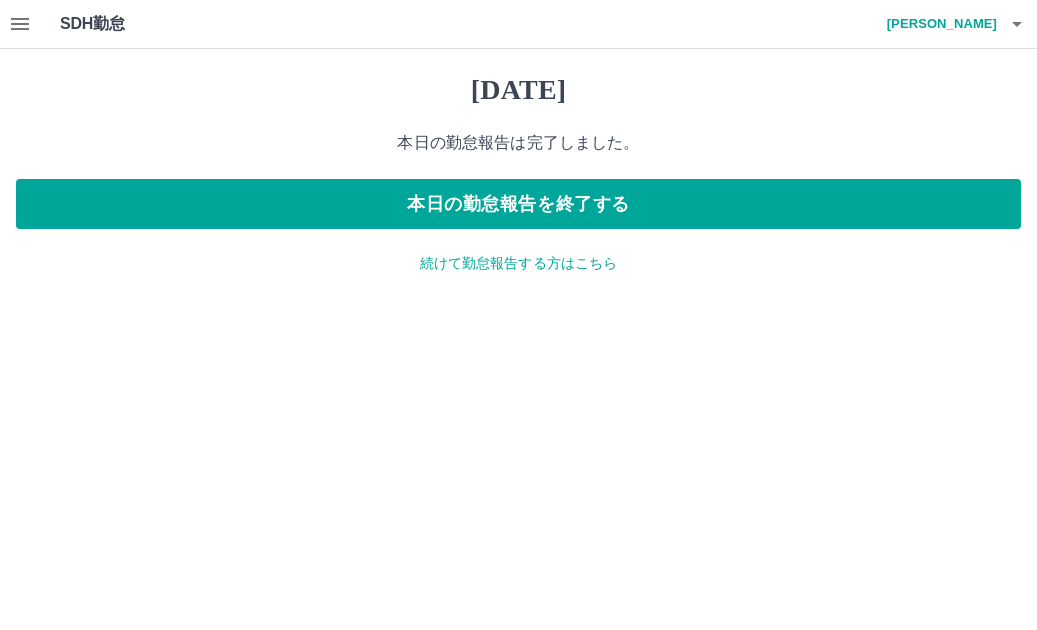 click 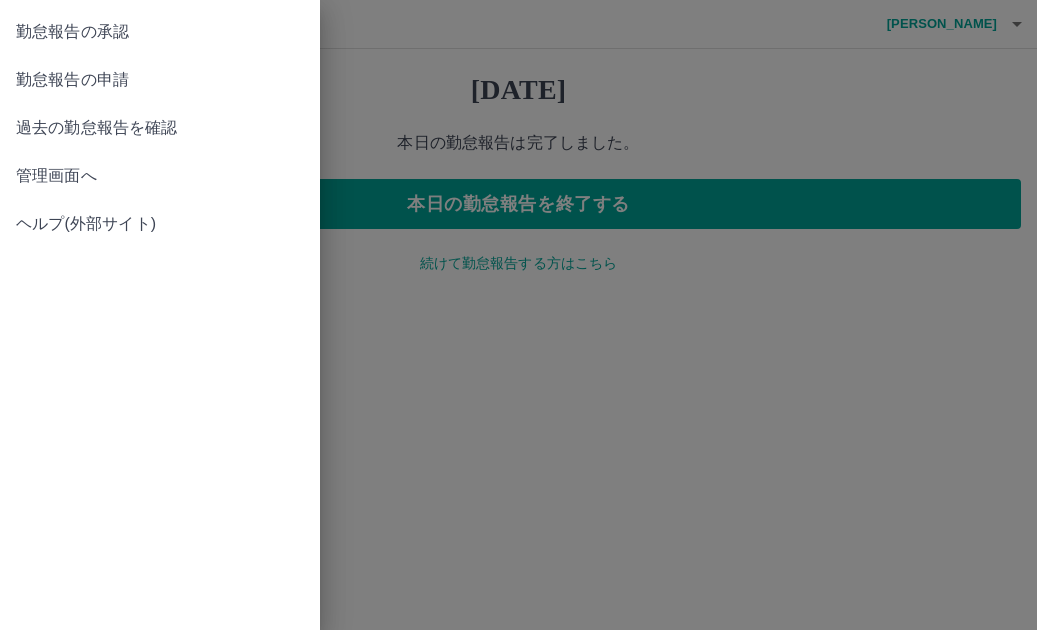 click on "勤怠報告の承認" at bounding box center (160, 32) 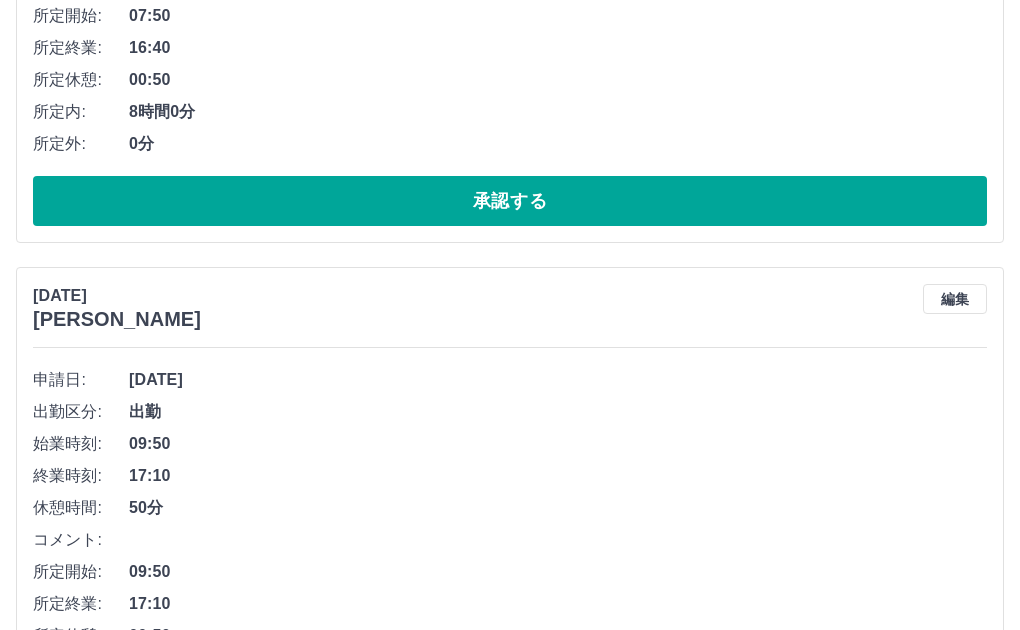 scroll, scrollTop: 600, scrollLeft: 0, axis: vertical 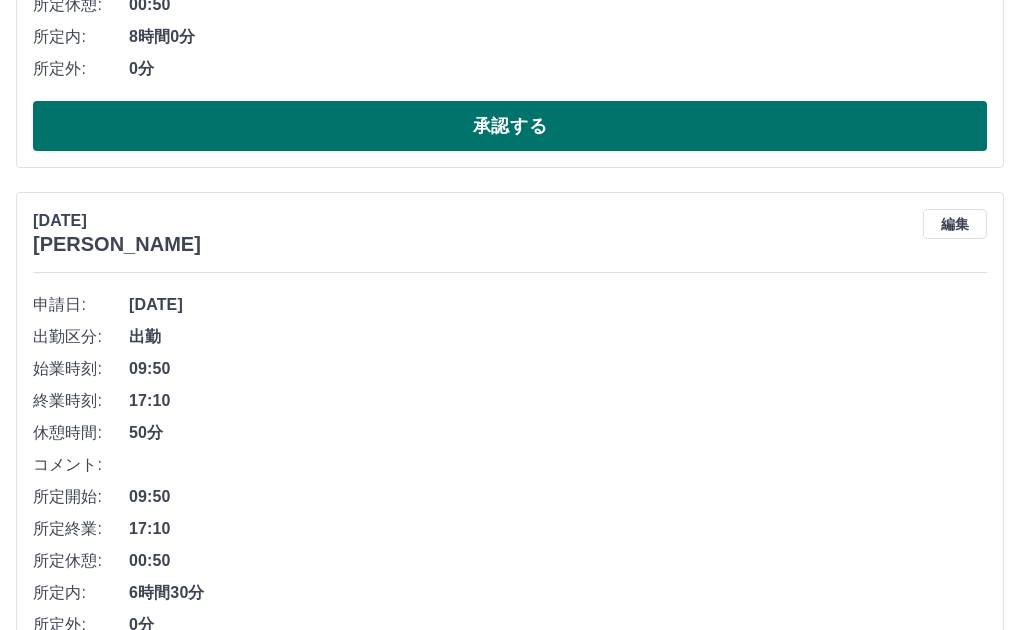click on "承認する" at bounding box center (510, 126) 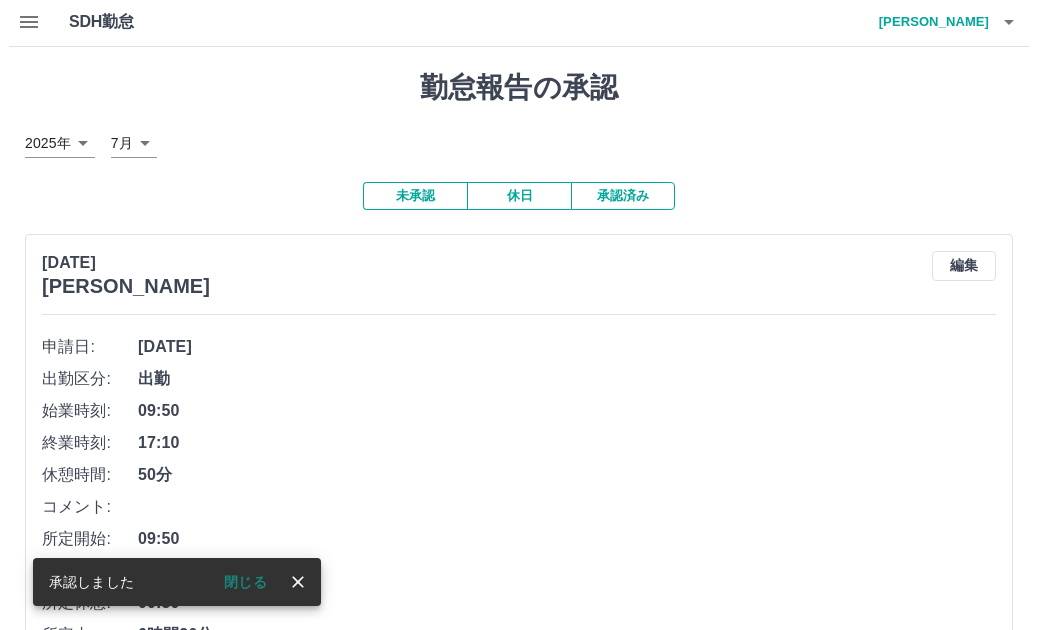 scroll, scrollTop: 0, scrollLeft: 0, axis: both 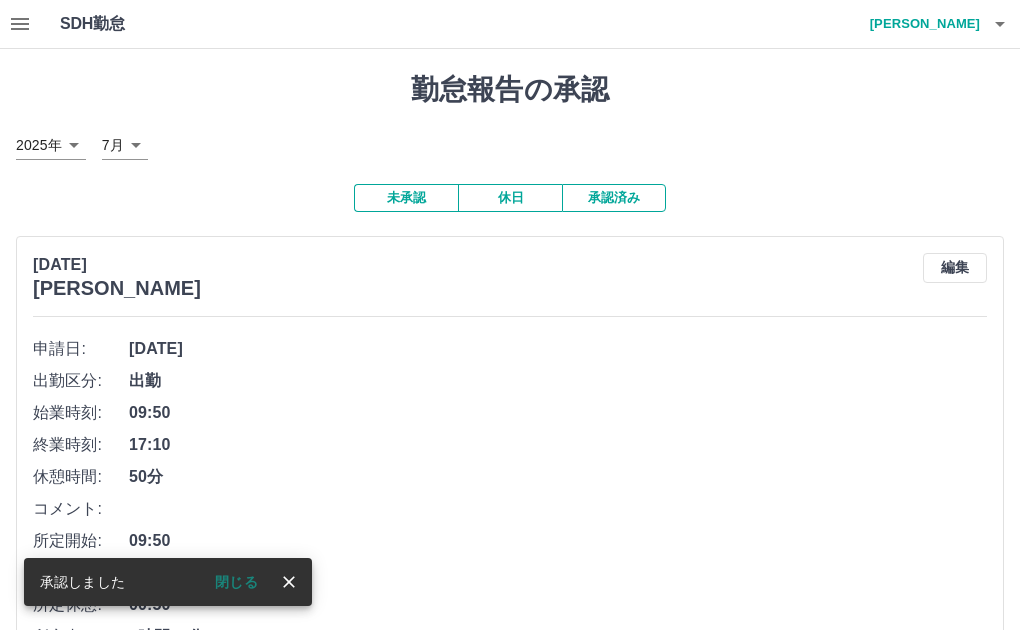 click on "小松　理恵子" at bounding box center [920, 24] 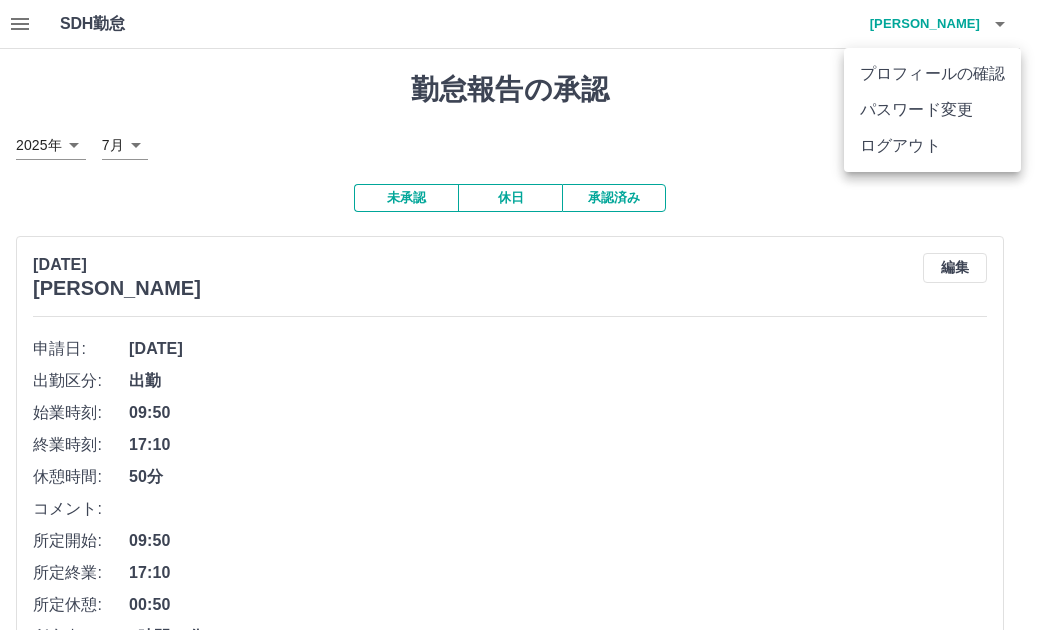 click on "ログアウト" at bounding box center (932, 146) 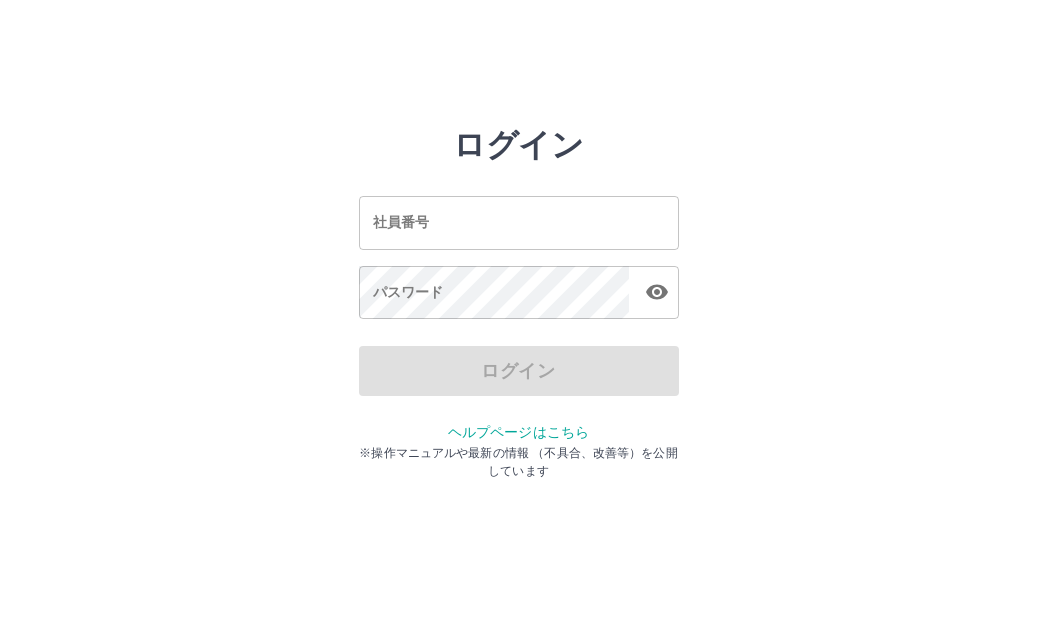 scroll, scrollTop: 0, scrollLeft: 0, axis: both 